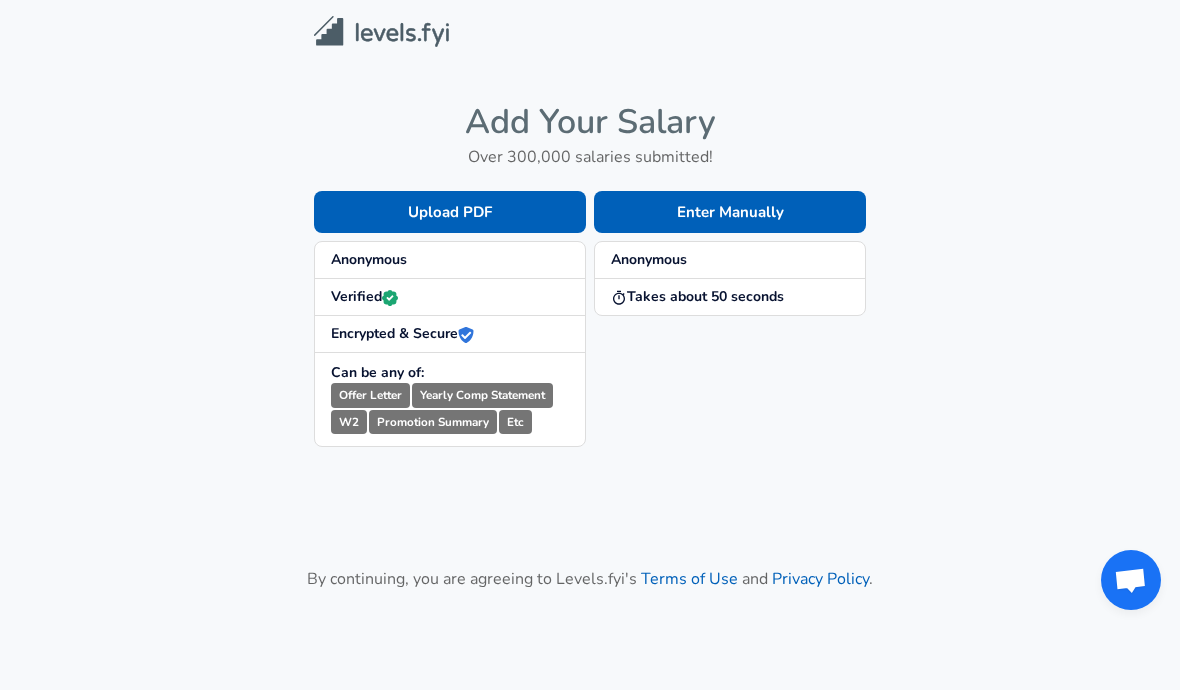 scroll, scrollTop: 0, scrollLeft: 0, axis: both 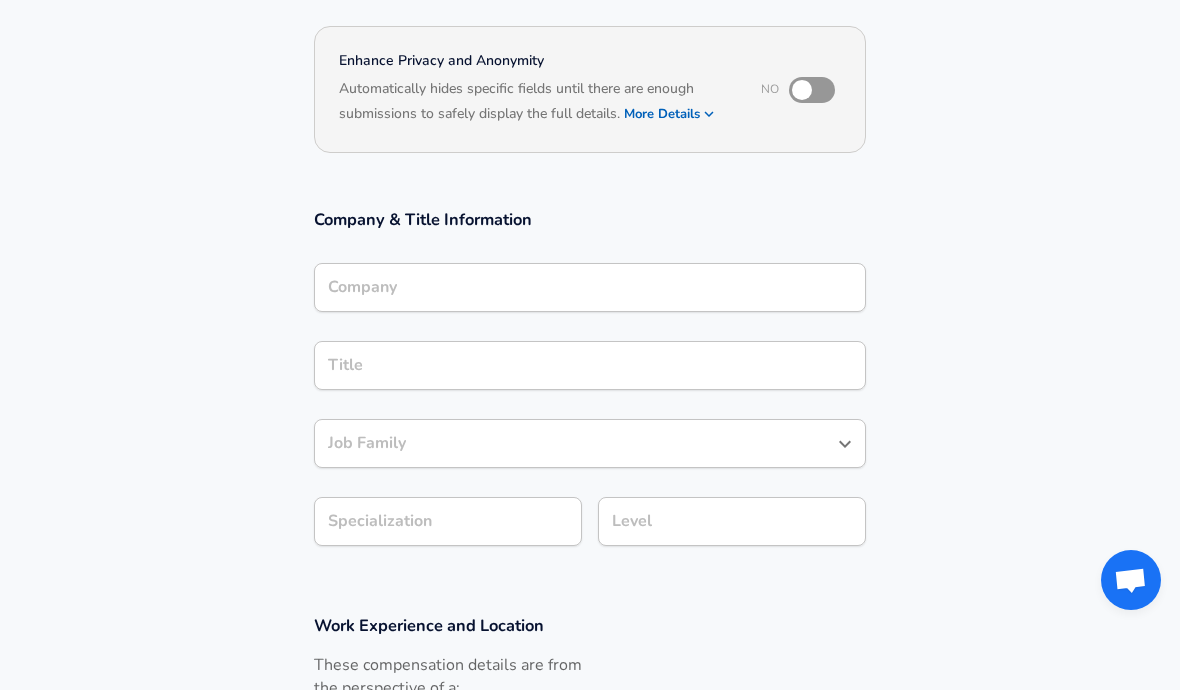 click on "Company" at bounding box center (590, 287) 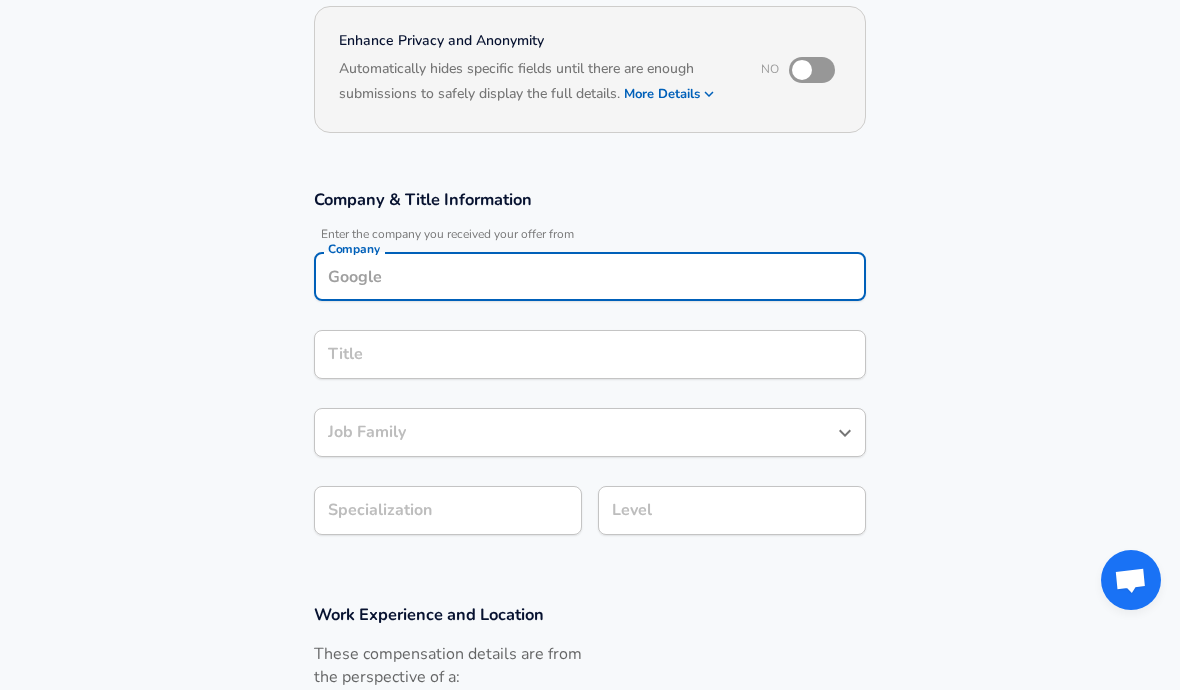 scroll, scrollTop: 171, scrollLeft: 0, axis: vertical 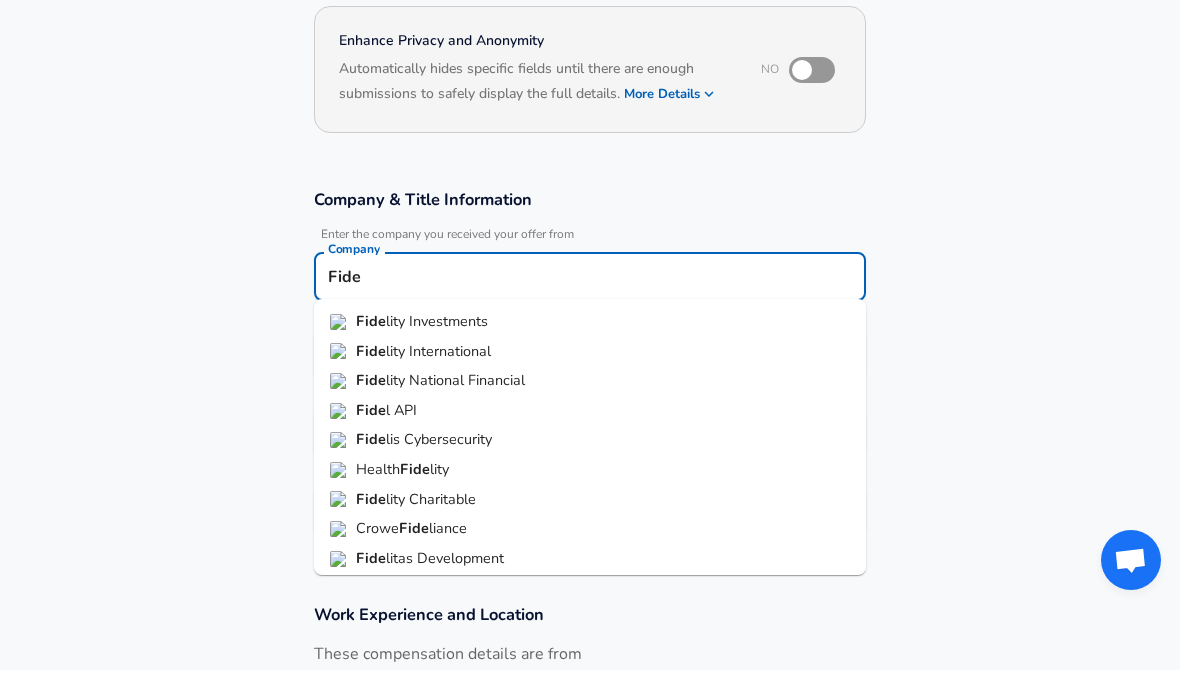 click on "Fide" at bounding box center (371, 341) 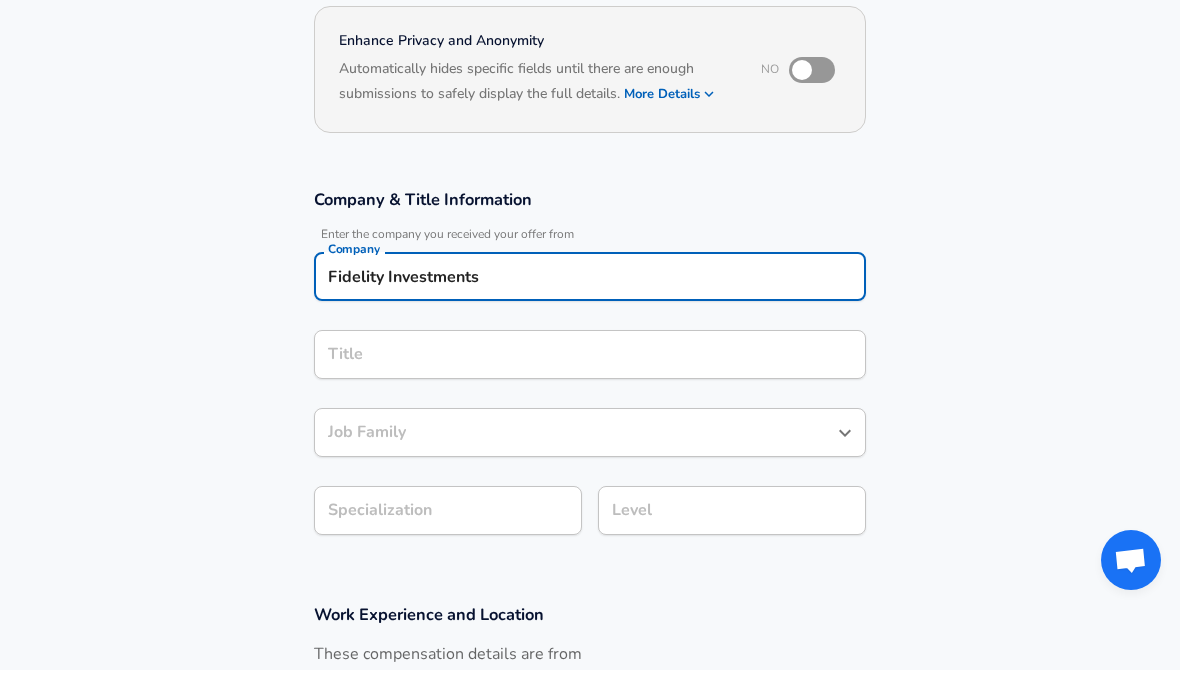 click on "Title Title" at bounding box center [590, 373] 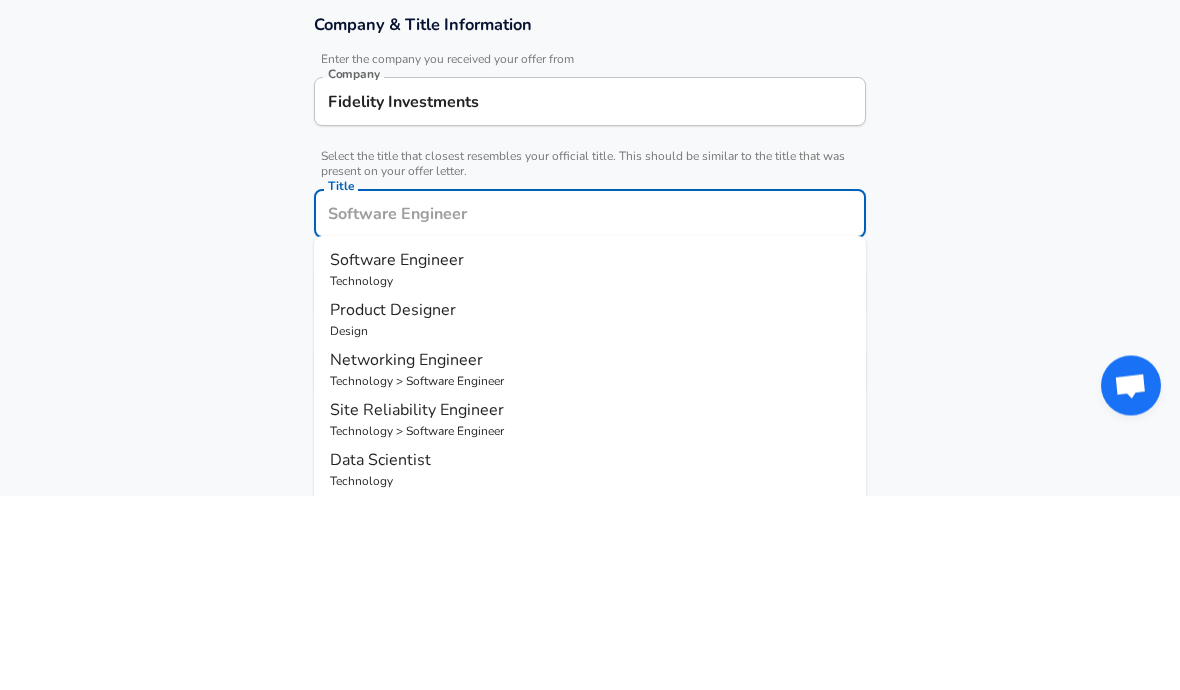click on "Software Engineer" at bounding box center [397, 455] 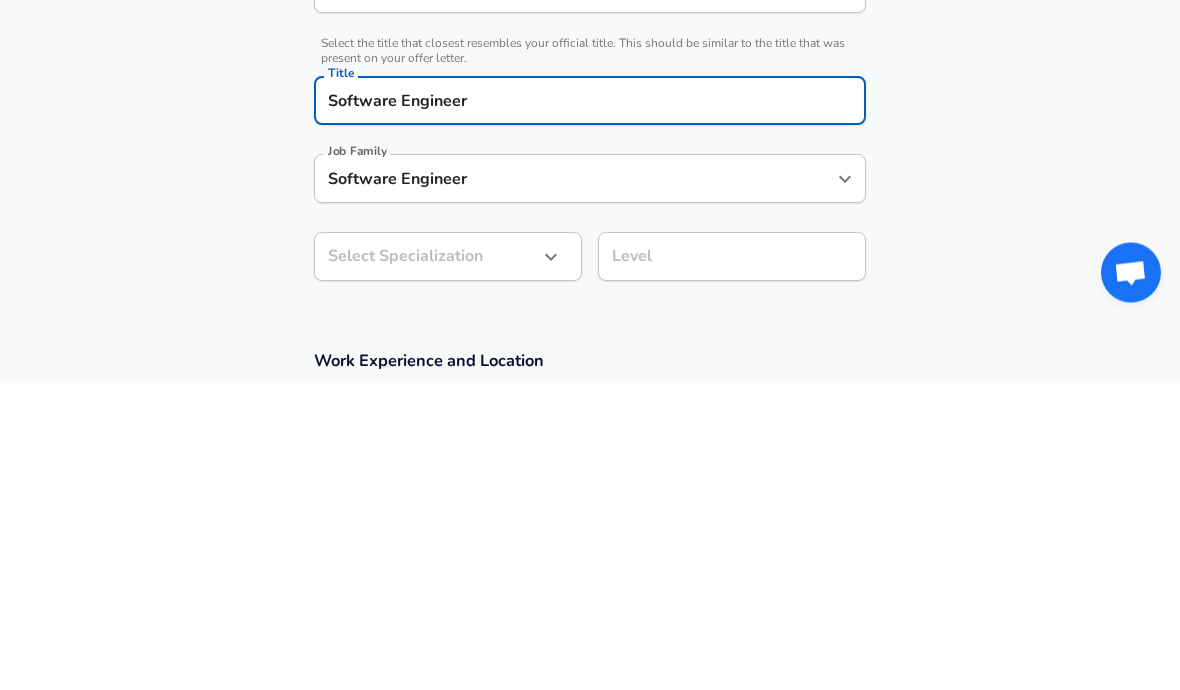 click on "Software Engineer" at bounding box center [590, 408] 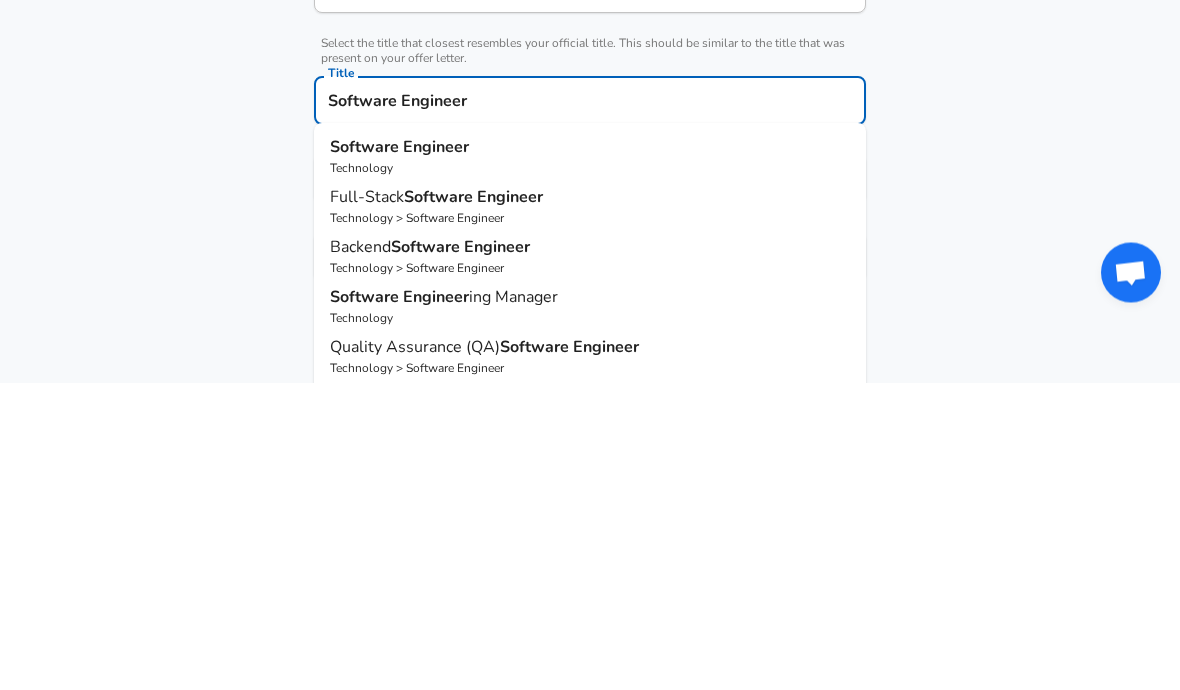 click on "Company & Title Information   Enter the company you received your offer from Company [COMPANY] Company   Select the title that closest resembles your official title. This should be similar to the title that was present on your offer letter. Title [TITLE] Title [TITLE] Technology Full-Stack [TITLE] Technology > [TITLE] Backend [TITLE] Technology > [TITLE] [TITLE] Manager Technology Quality Assurance (QA) [TITLE] Technology > [TITLE] Frontend [TITLE] Technology > [TITLE] DevOps [TITLE] Technology > [TITLE]  >  ( Production [TITLE] ) Production [TITLE] Technology > [TITLE] Security [TITLE] Technology > [TITLE] Mobile [TITLE] Technology > [TITLE] Video Game [TITLE] Technology > [TITLE] Virtual Reality [TITLE] Embedded Systems" at bounding box center (590, 409) 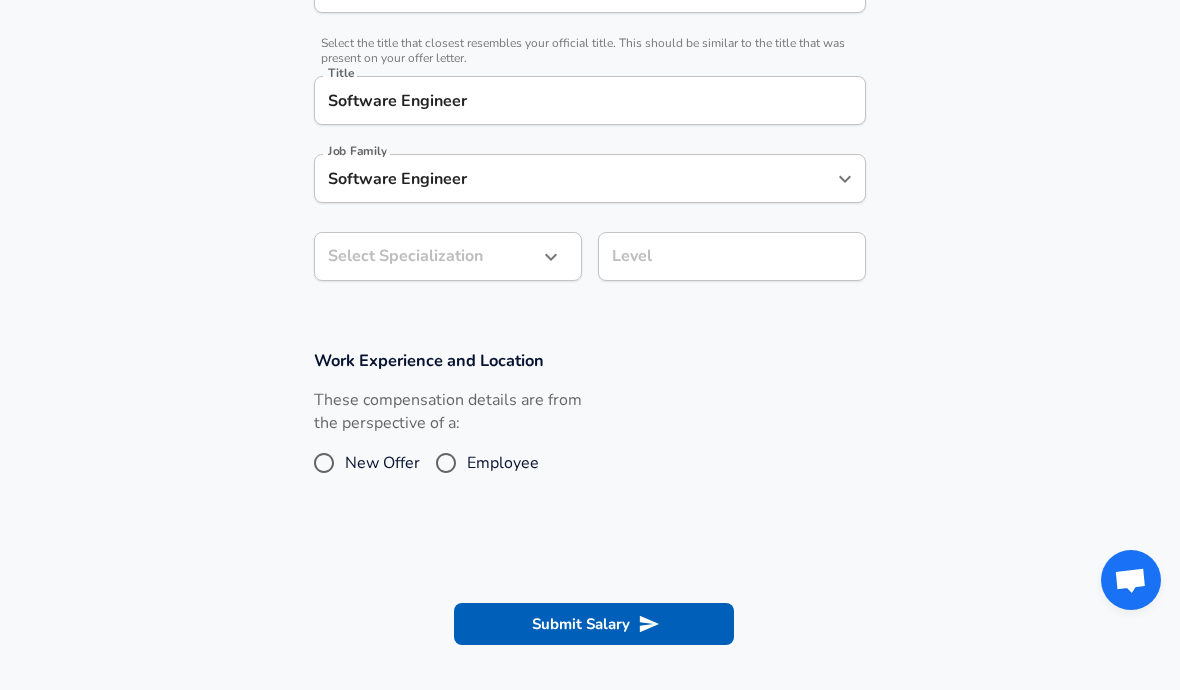 click on "Level Level" at bounding box center [732, 255] 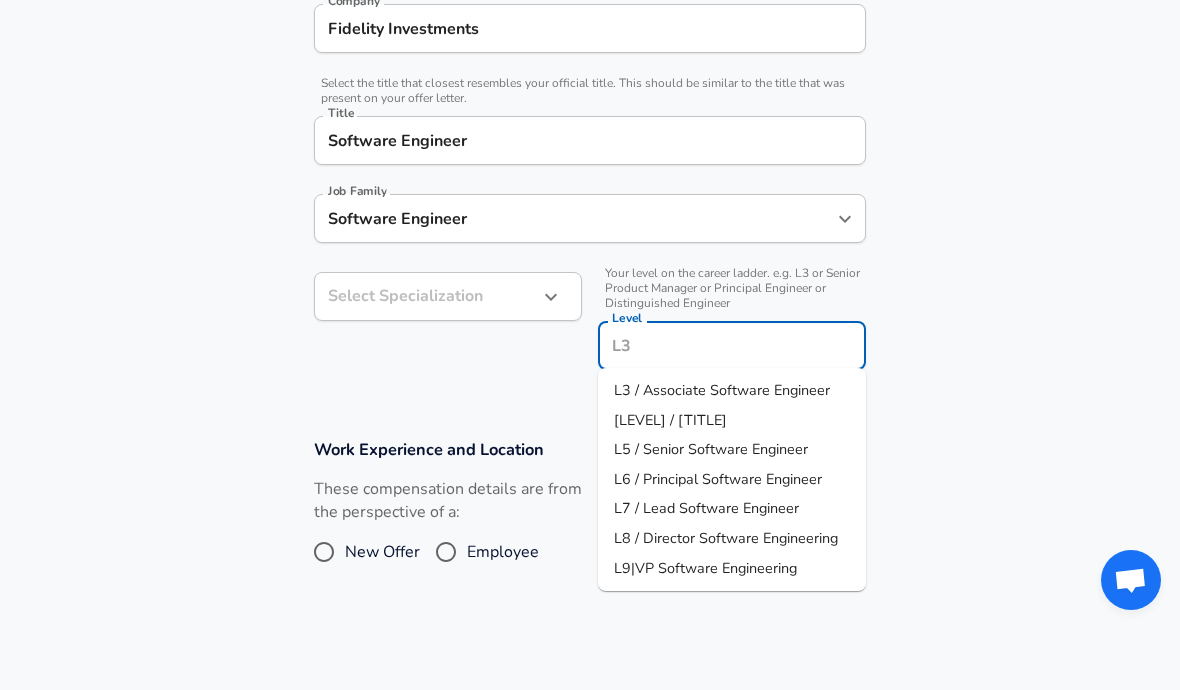 scroll, scrollTop: 435, scrollLeft: 0, axis: vertical 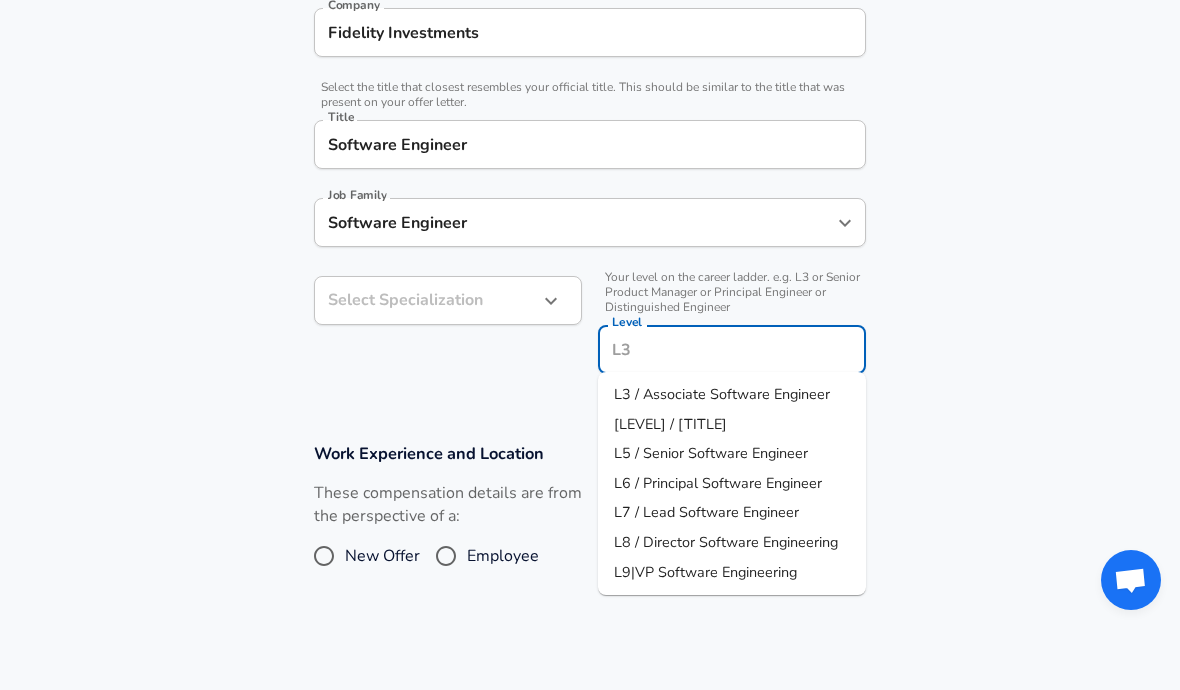 click on "Software Engineer" at bounding box center (590, 144) 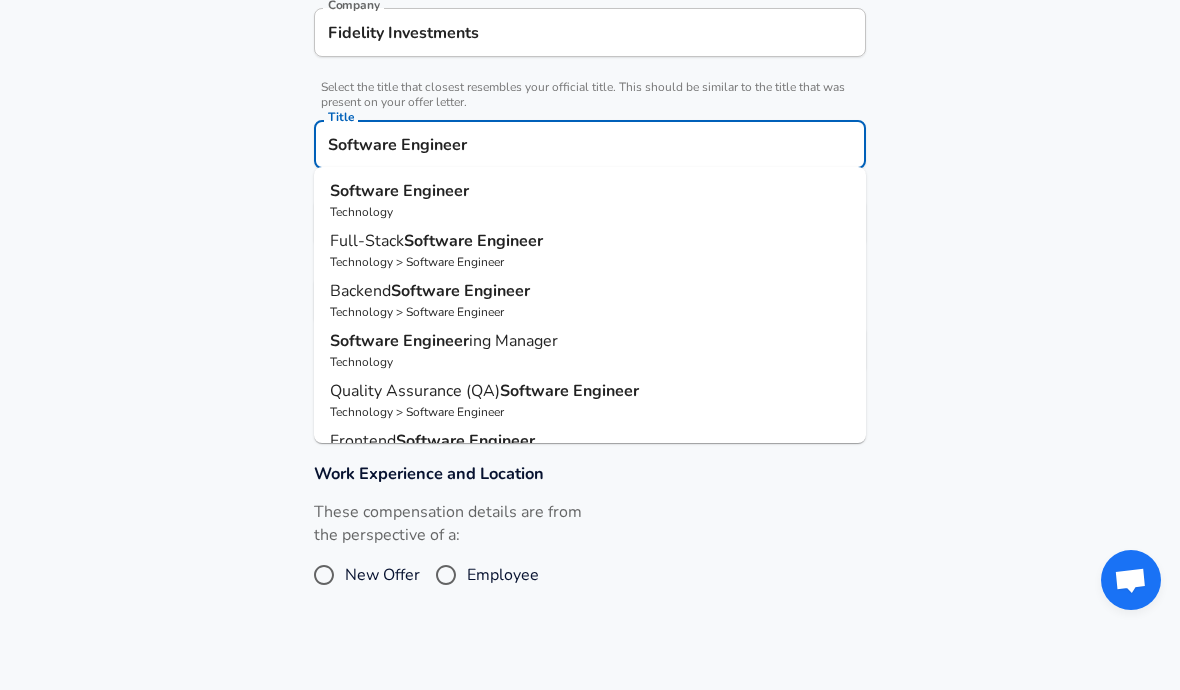 click on "Software Engineer" at bounding box center (590, 144) 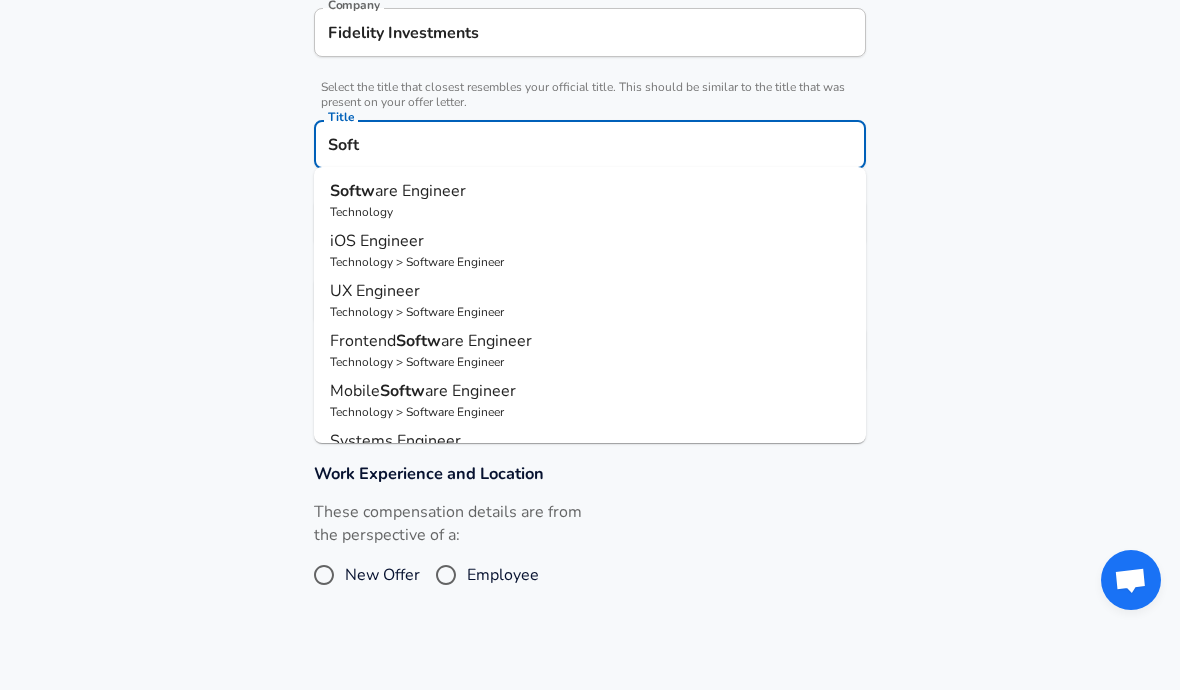 type on "Sof" 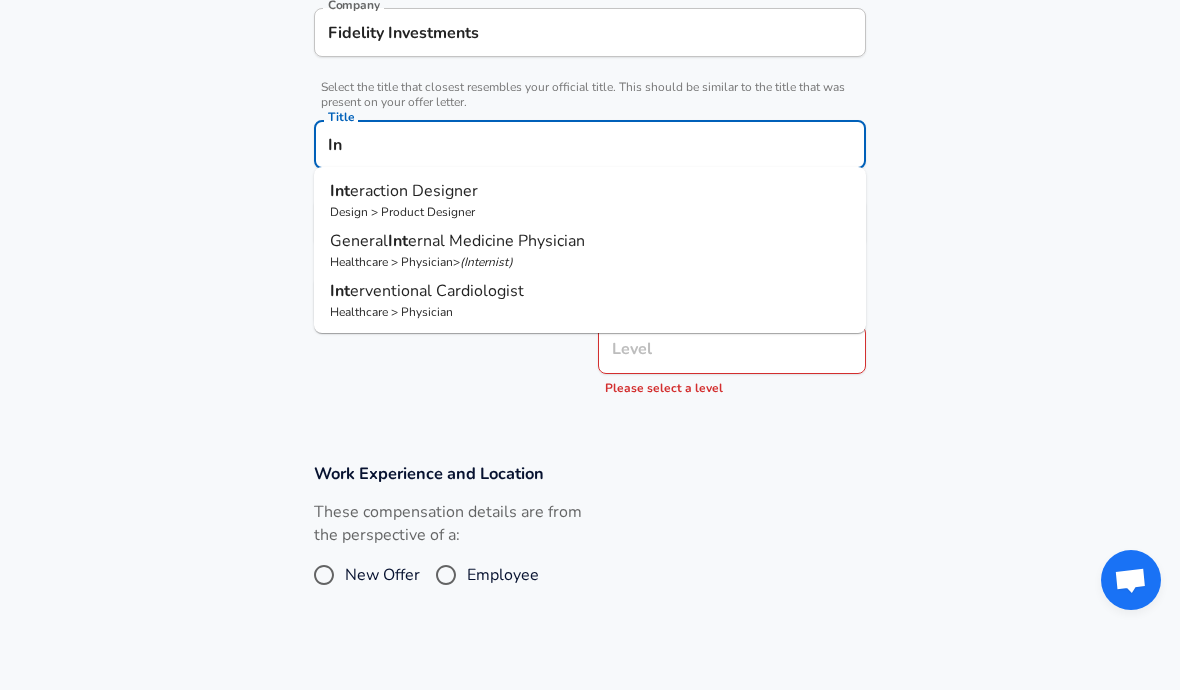 type on "I" 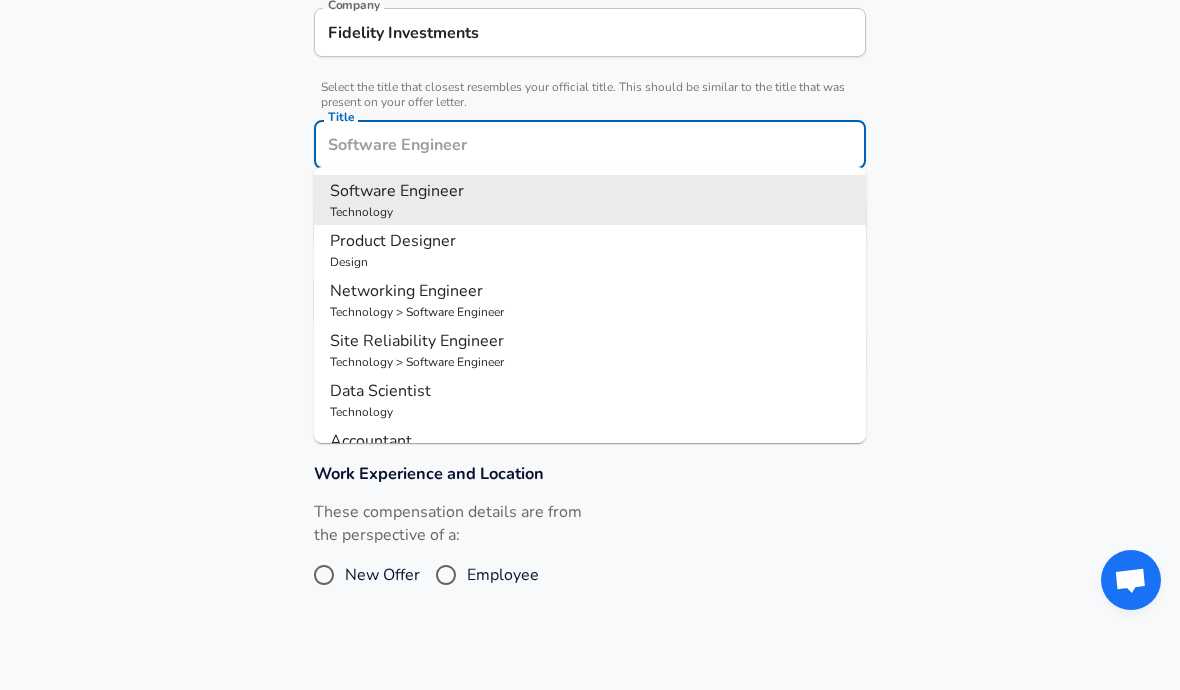 click on "Software Engineer" at bounding box center [397, 191] 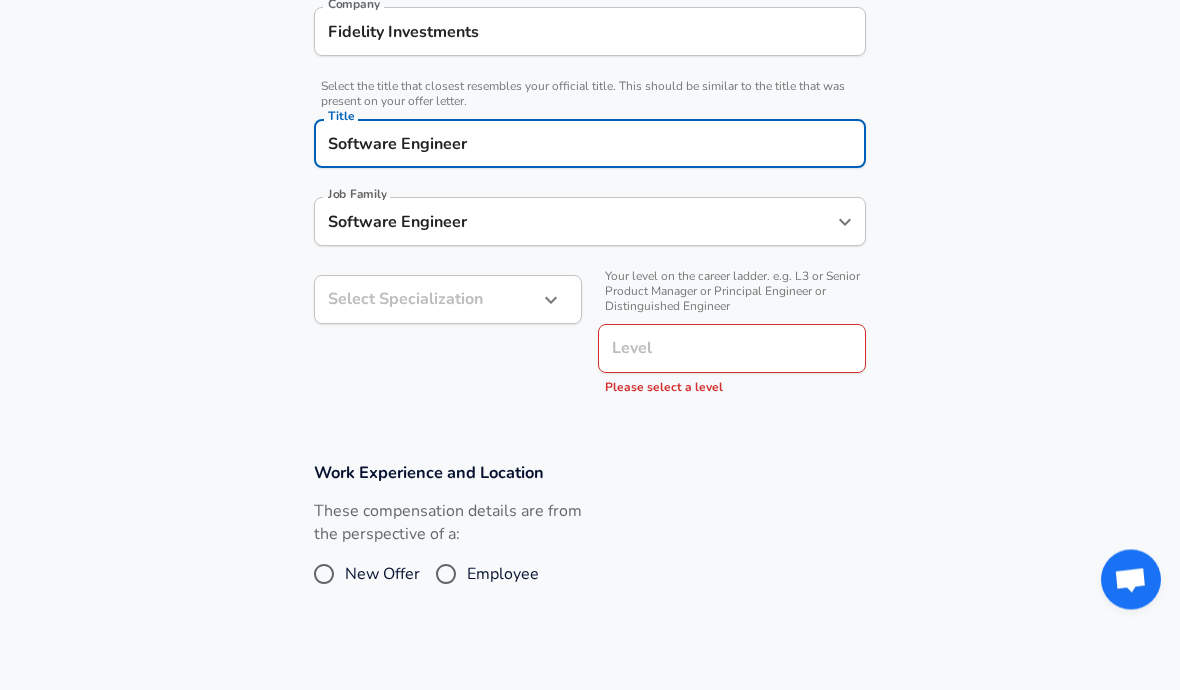 click on "Restart Add Your Salary Upload your offer letter   to verify your submission Enhance Privacy and Anonymity No Automatically hides specific fields until there are enough submissions to safely display the full details.   More Details Based on your submission and the data points that we have already collected, we will automatically hide and anonymize specific fields if there aren't enough data points to remain sufficiently anonymous. Company & Title Information   Enter the company you received your offer from Company Fidelity Investments Company   Select the title that closest resembles your official title. This should be similar to the title that was present on your offer letter. Title Software Engineer Title Job Family Software Engineer Job Family Select Specialization ​ Select Specialization   Your level on the career ladder. e.g. L3 or Senior Product Manager or Principal Engineer or Distinguished Engineer Level Level Please select a level Work Experience and Location New Offer Employee Submit Salary" at bounding box center [590, -90] 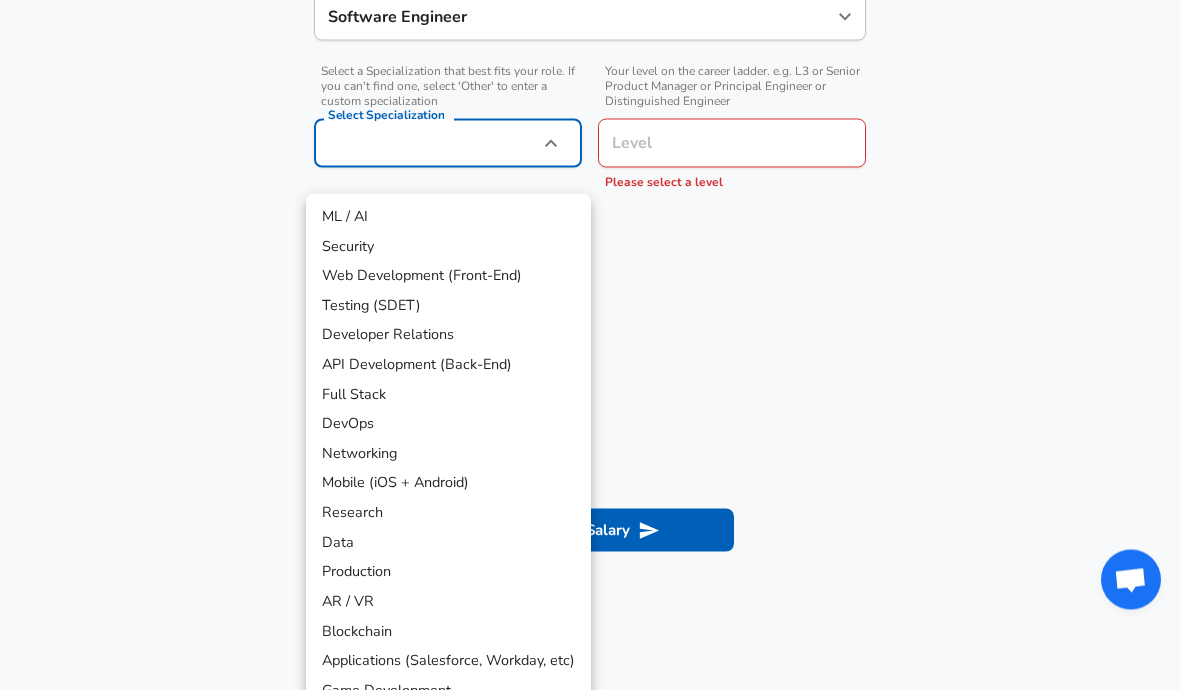 click at bounding box center [590, 345] 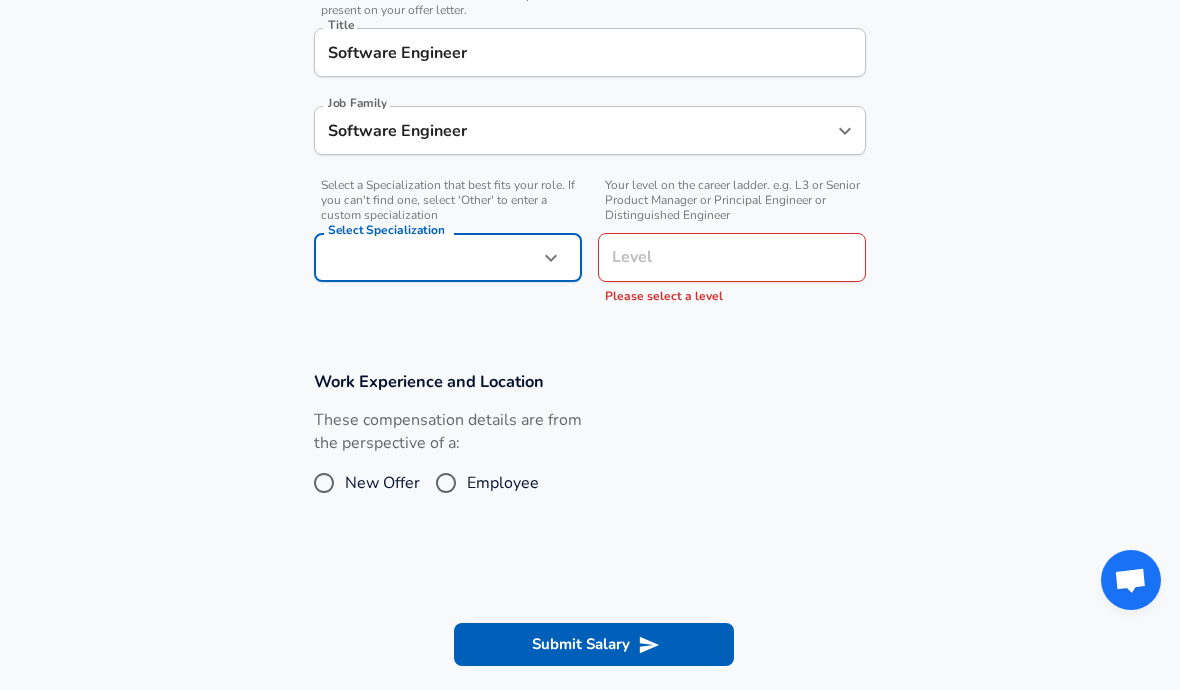scroll, scrollTop: 526, scrollLeft: 0, axis: vertical 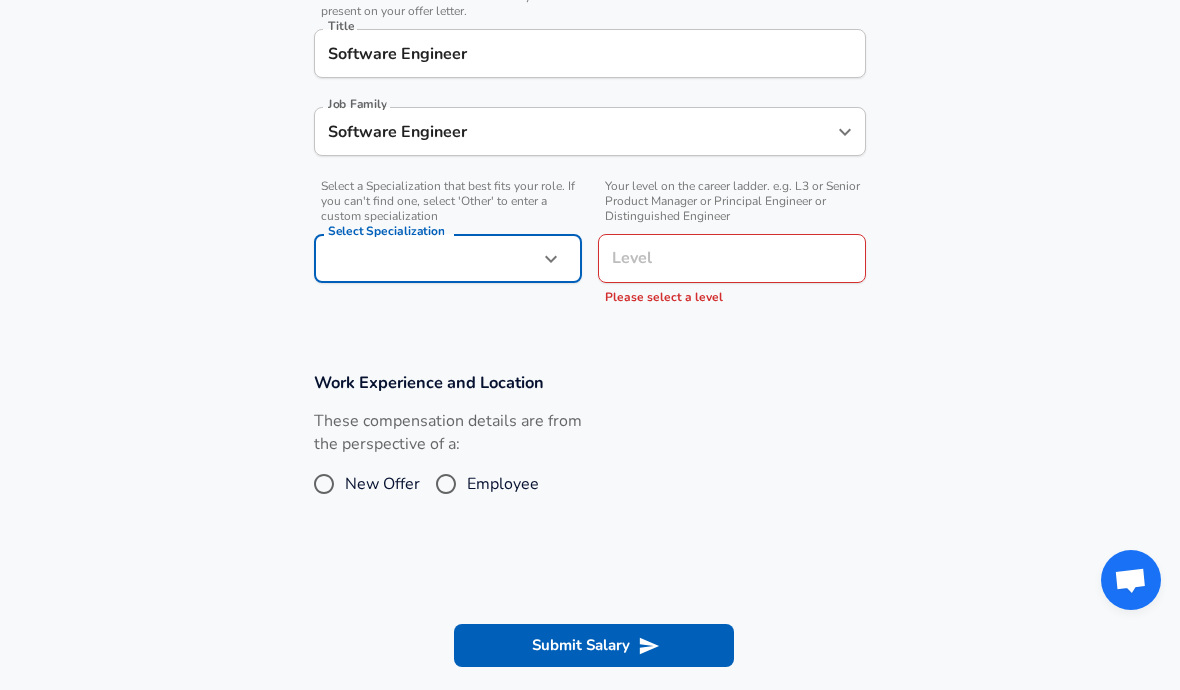click on "Employee" at bounding box center (446, 484) 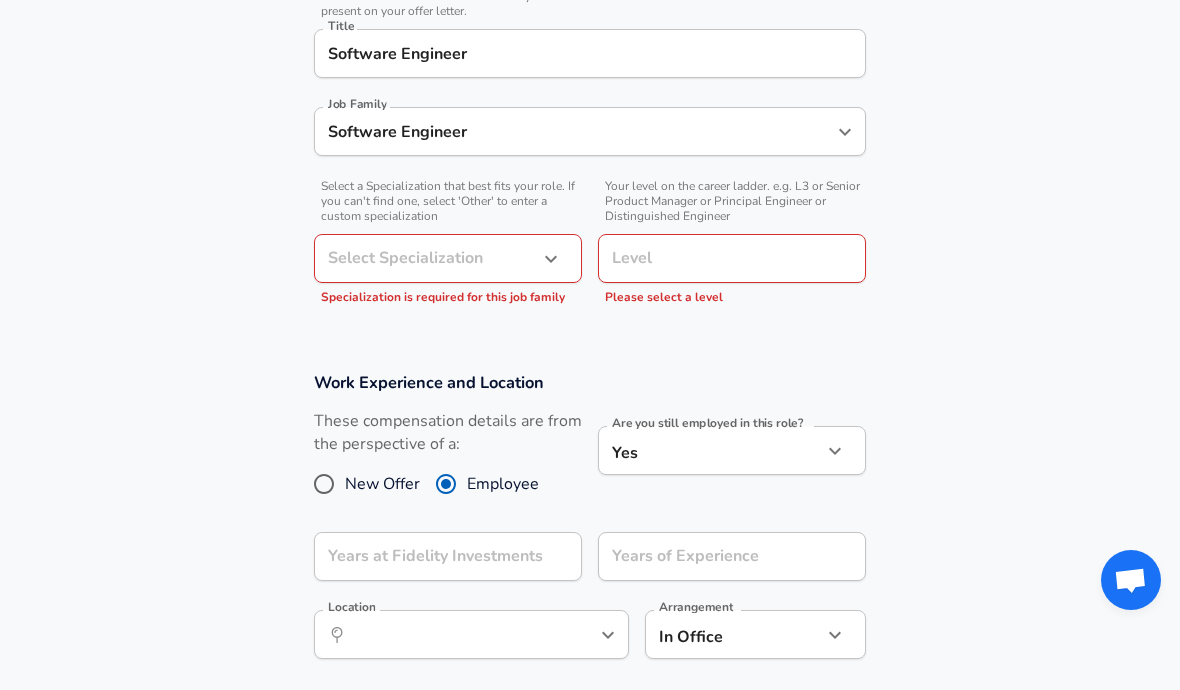 click on "New Offer" at bounding box center [324, 484] 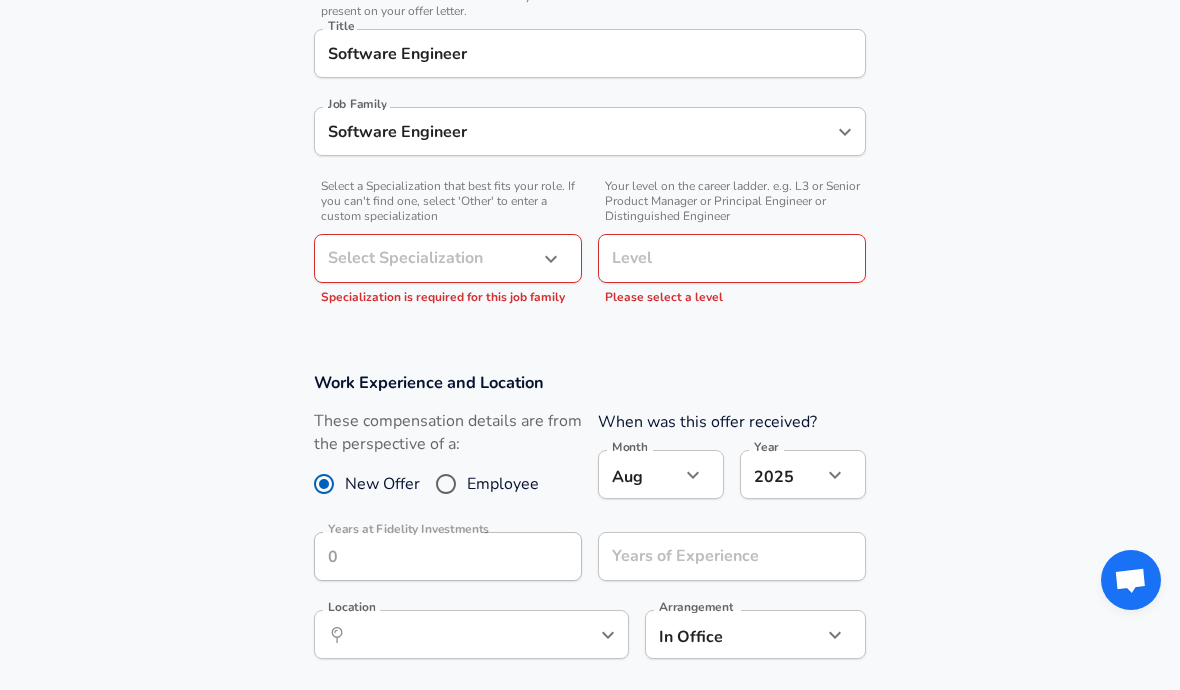 click on "Employee" at bounding box center [446, 484] 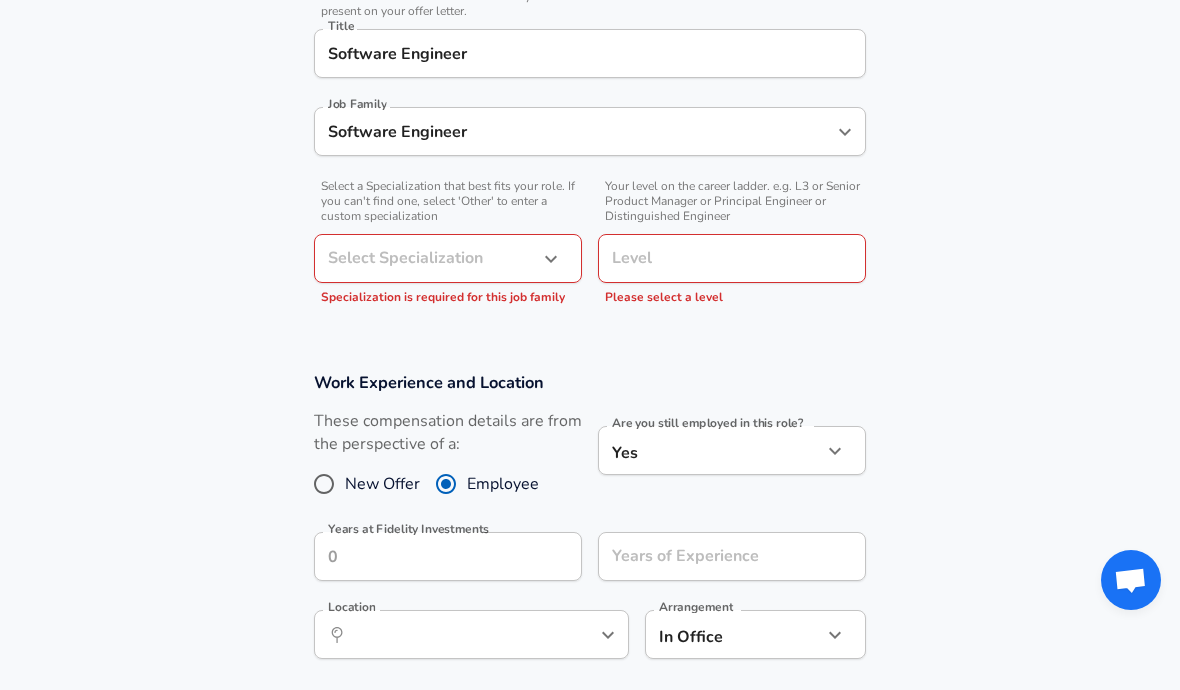 click on "Level" at bounding box center (732, 258) 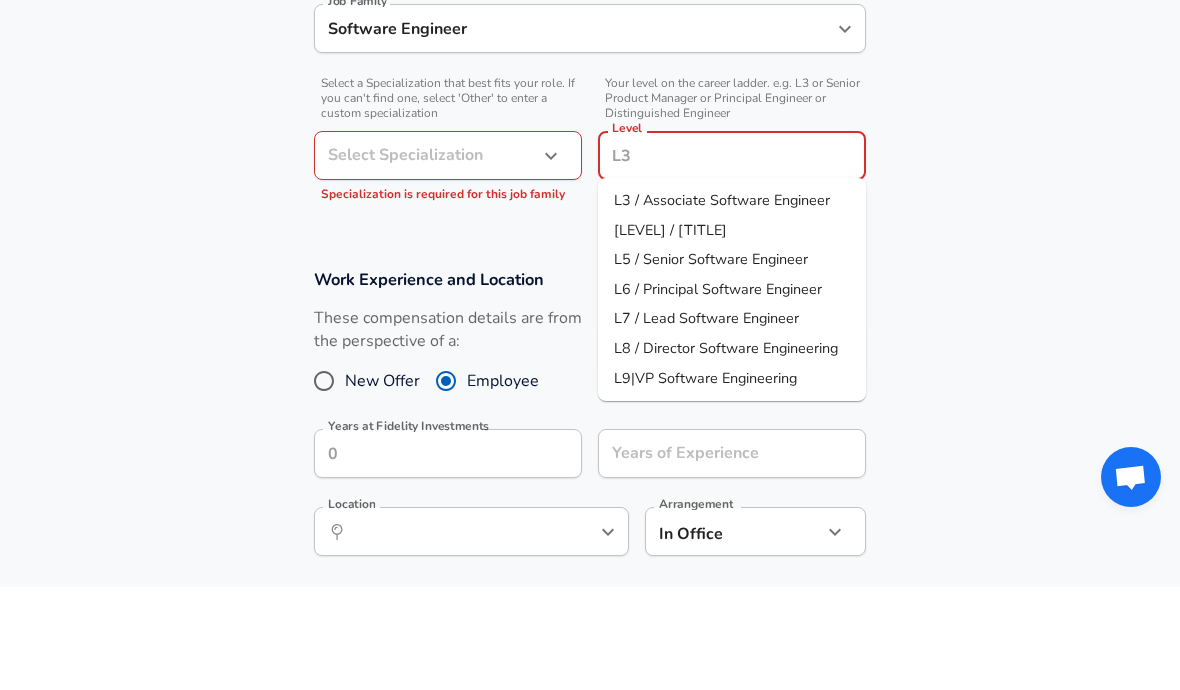click on "L3 / Associate Software Engineer" at bounding box center [722, 303] 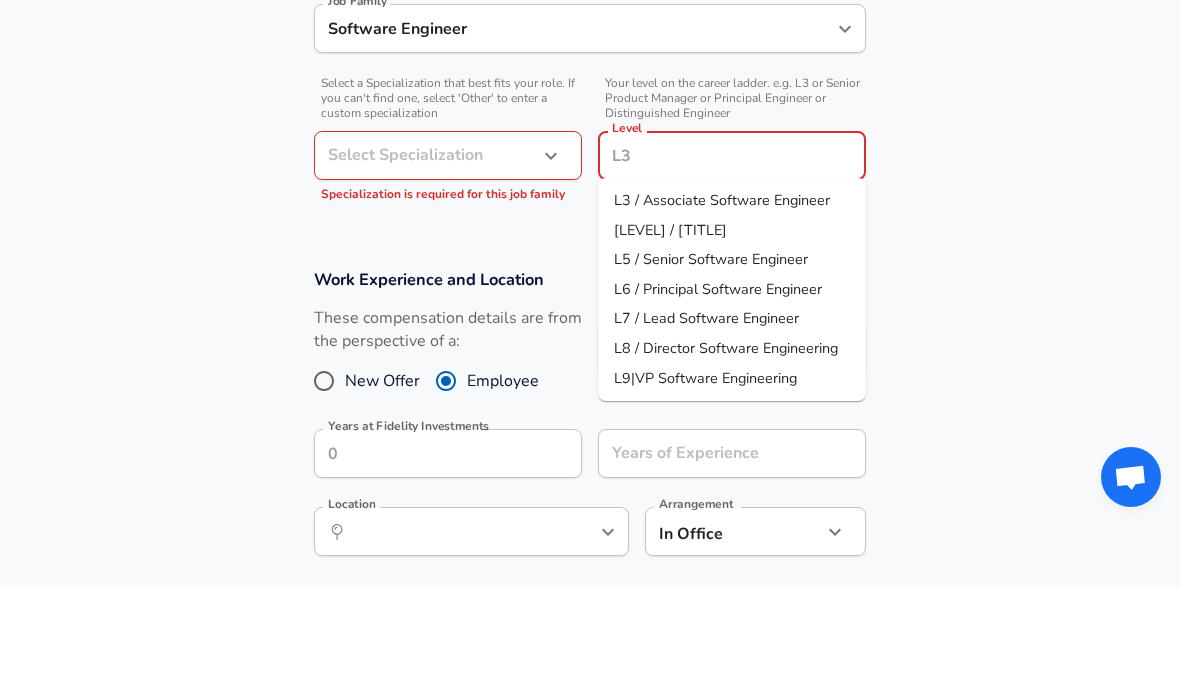 type on "L3 / Associate Software Engineer" 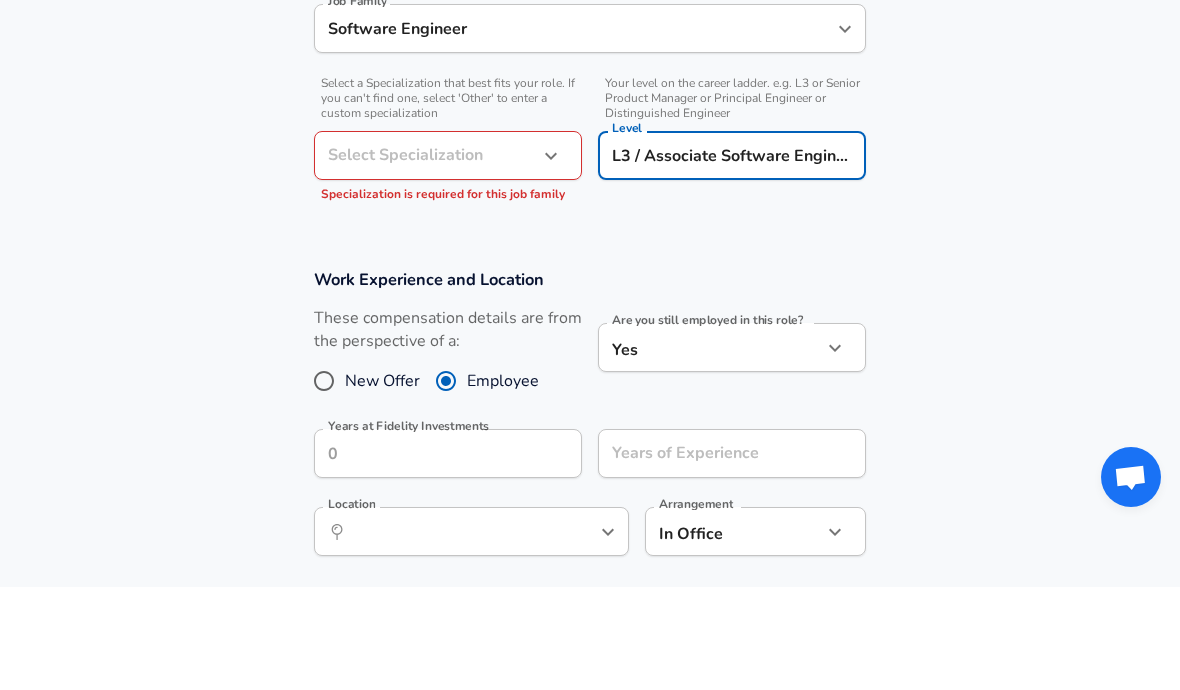 click at bounding box center (551, 259) 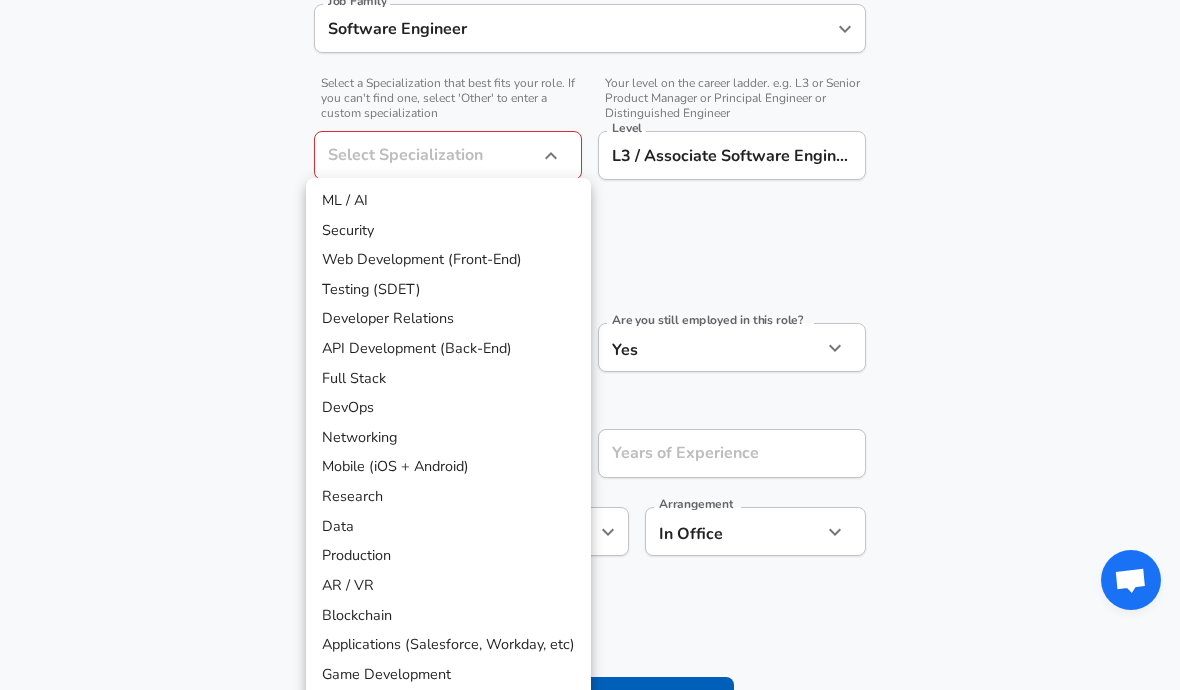click on "Web Development (Front-End)" at bounding box center [448, 260] 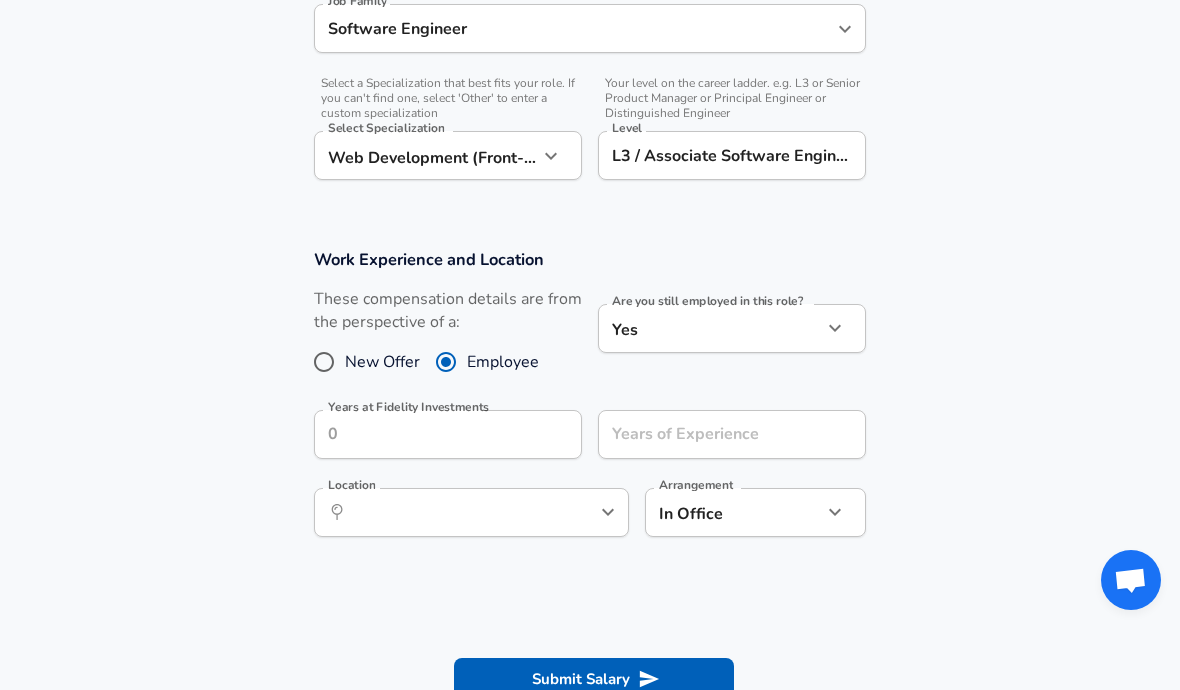 click 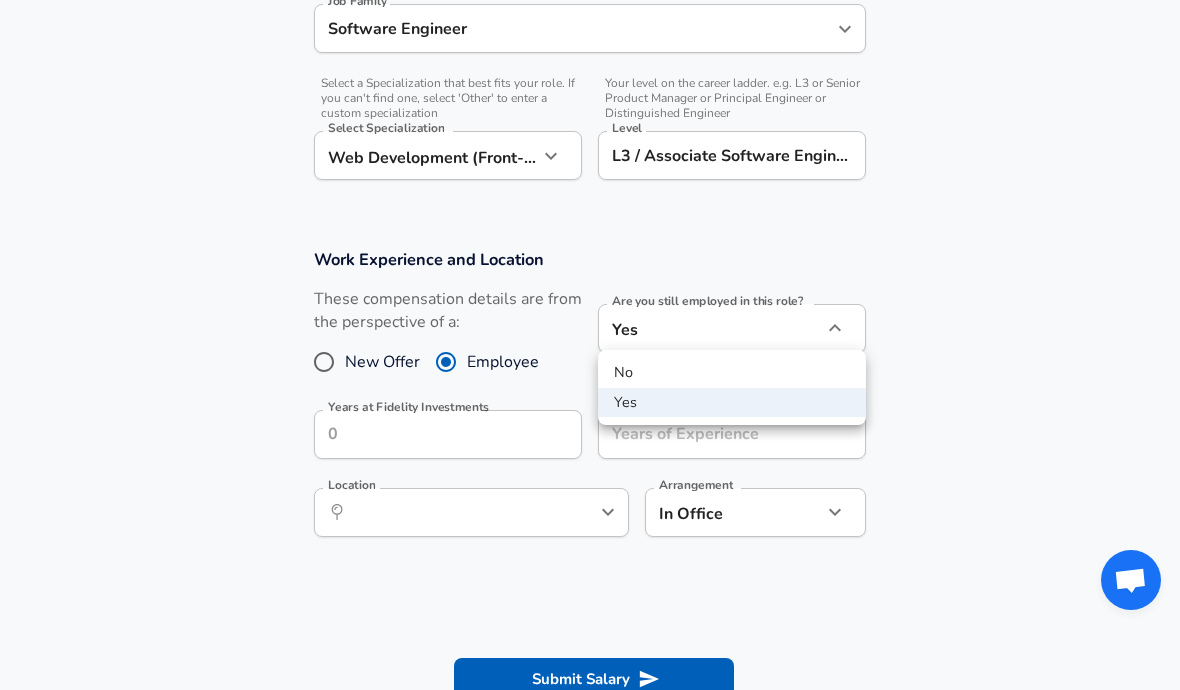 click at bounding box center [590, 345] 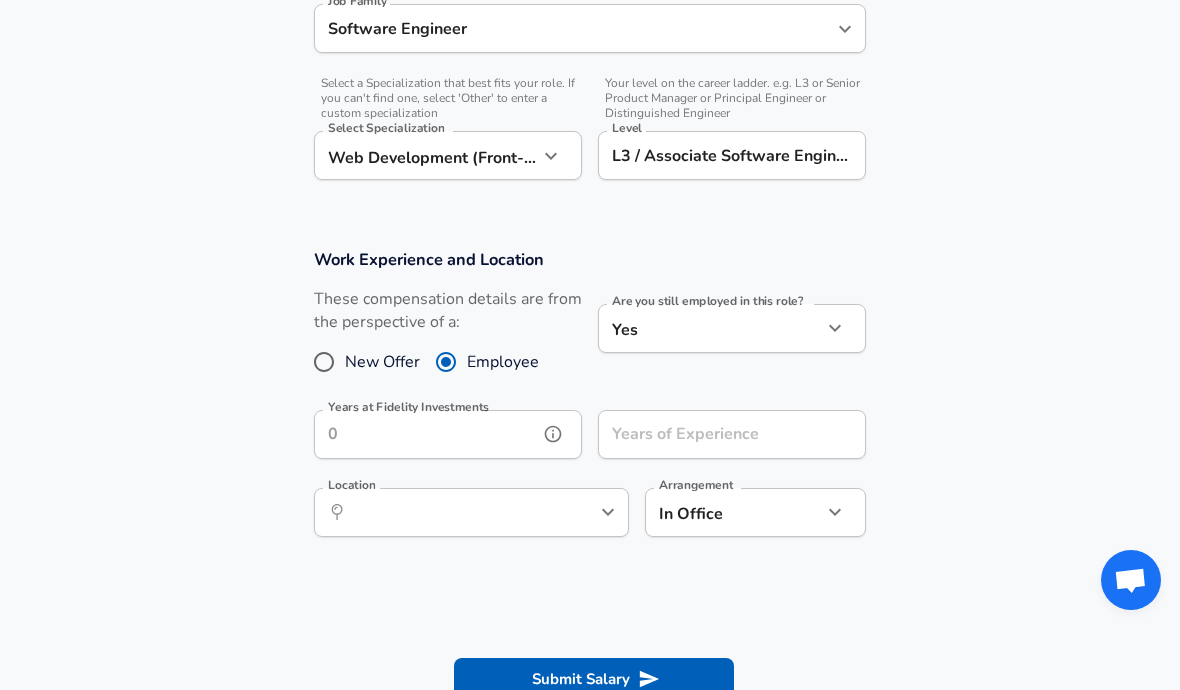 click on "Years at Fidelity Investments" at bounding box center [426, 434] 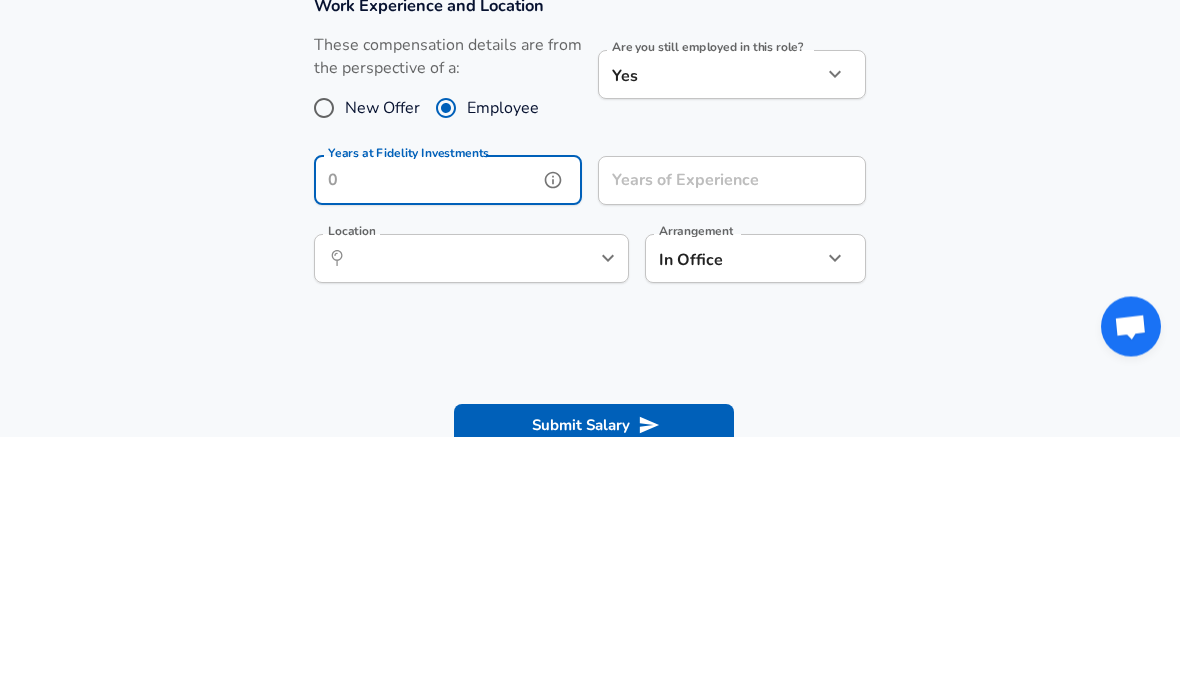 type 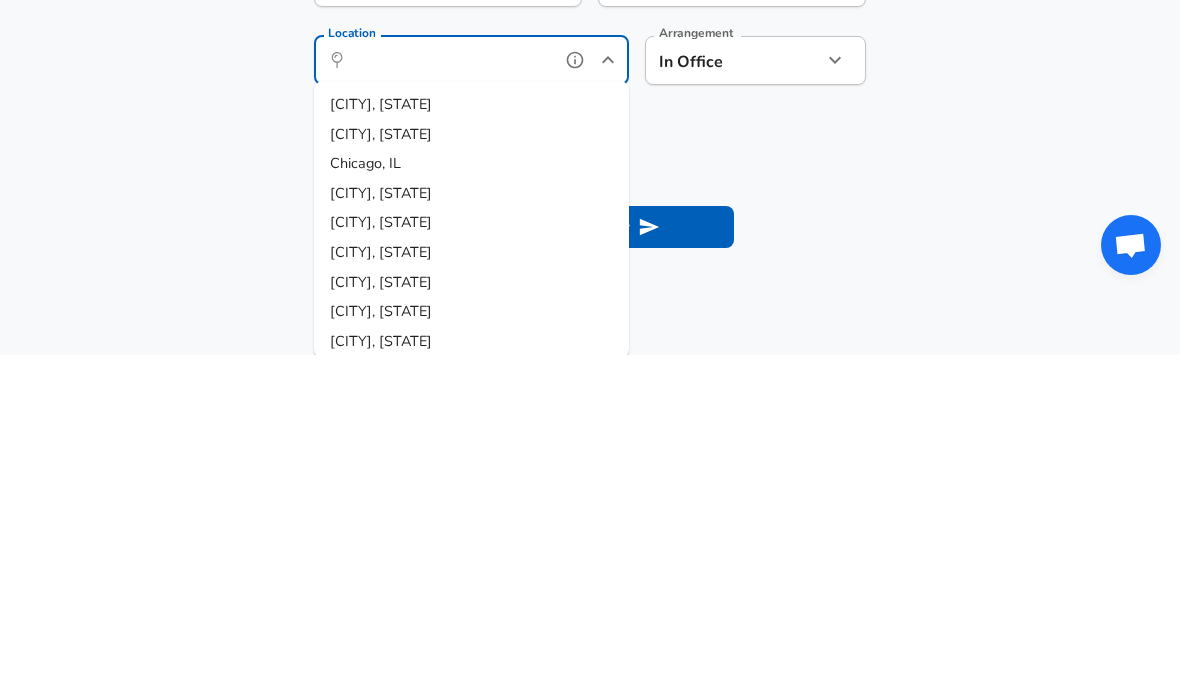 scroll, scrollTop: 746, scrollLeft: 0, axis: vertical 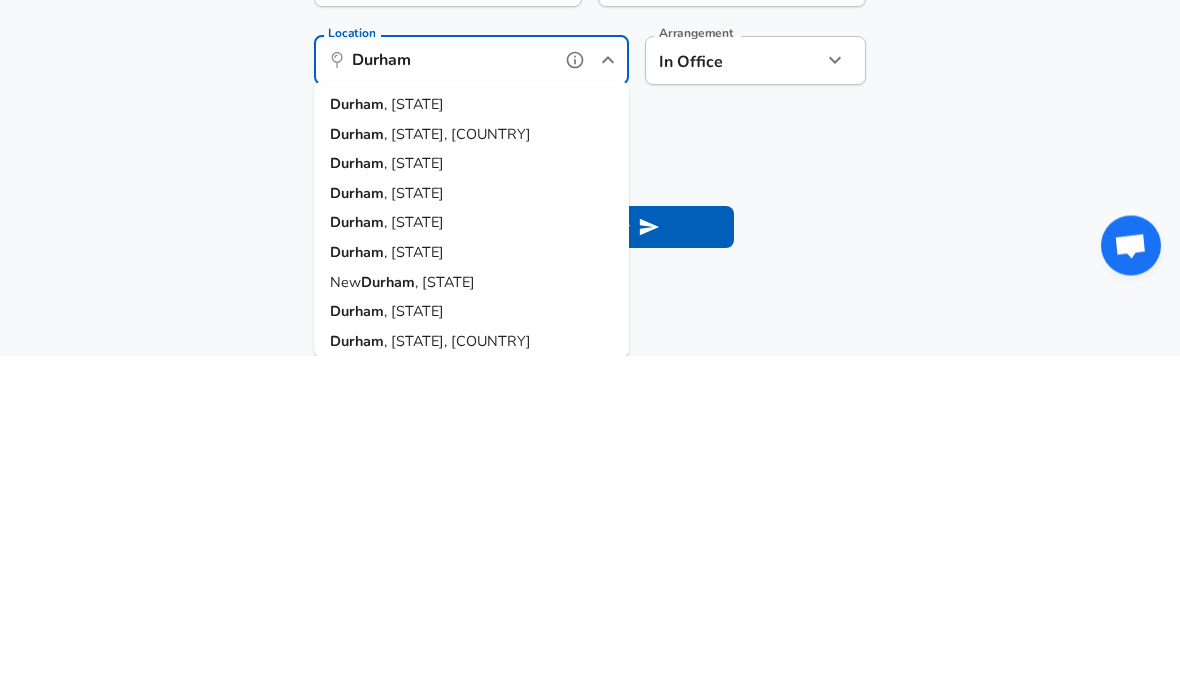 click on "Durham" at bounding box center (357, 439) 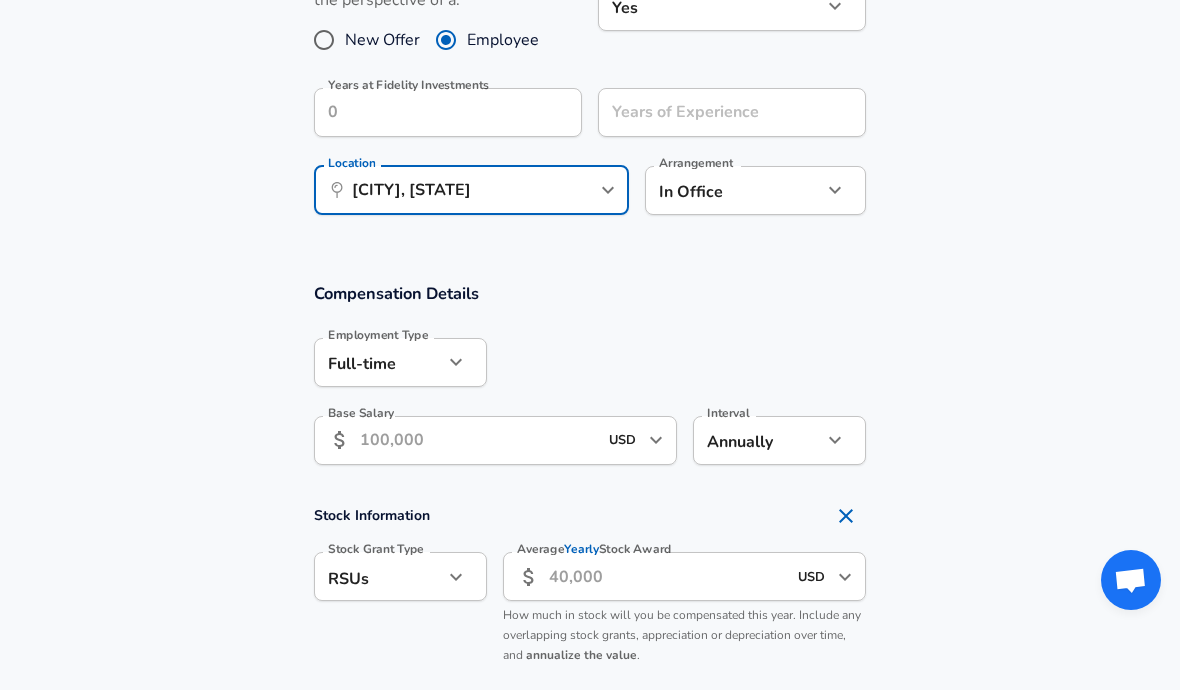 scroll, scrollTop: 950, scrollLeft: 0, axis: vertical 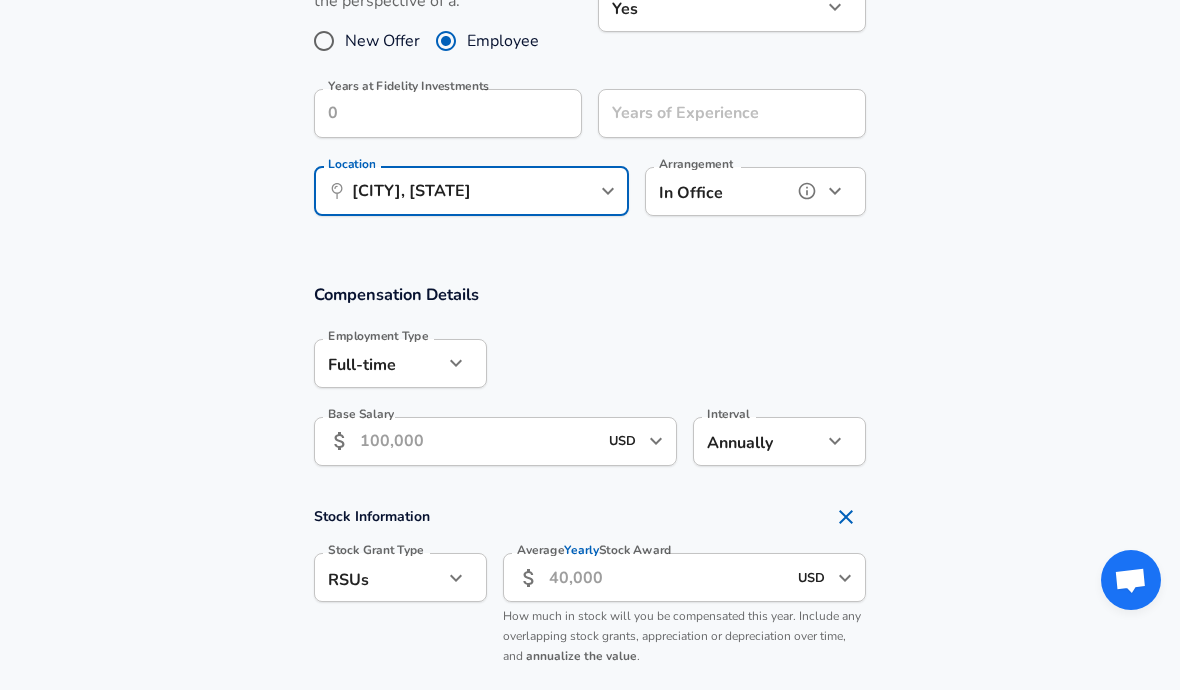 click 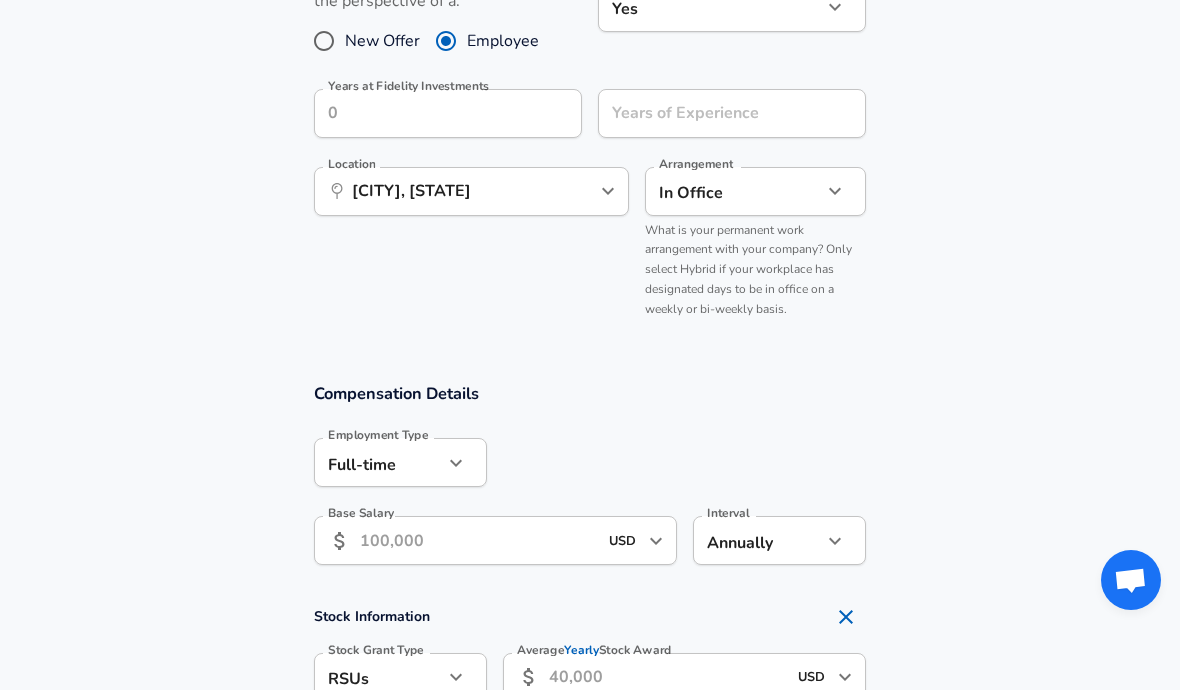 click on "Work Experience and Location These compensation details are from the perspective of a: New Offer Employee Are you still employed in this role? Yes yes Are you still employed in this role? Years at [COMPANY] Years at [COMPANY] Years of Experience Years of Experience Location ​ [CITY], [STATE] Location Arrangement In Office office Arrangement   What is your permanent work arrangement with your company? Only select Hybrid if your workplace has designated days to be in office on a weekly or bi-weekly basis." at bounding box center [590, 132] 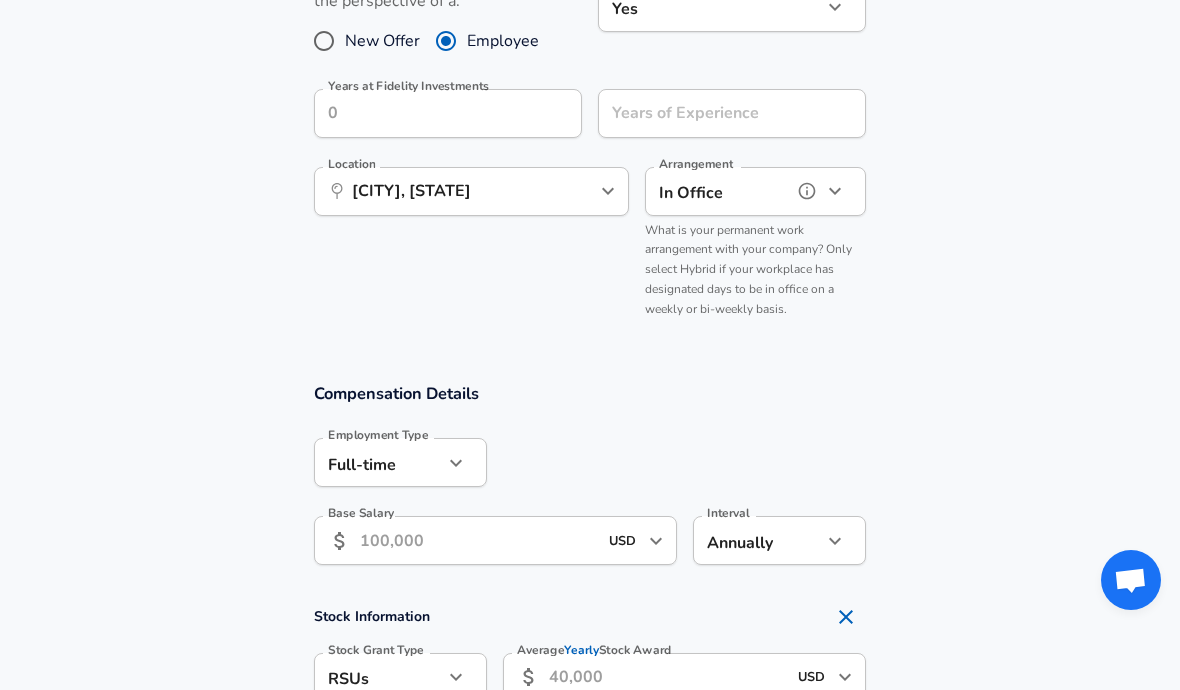 click 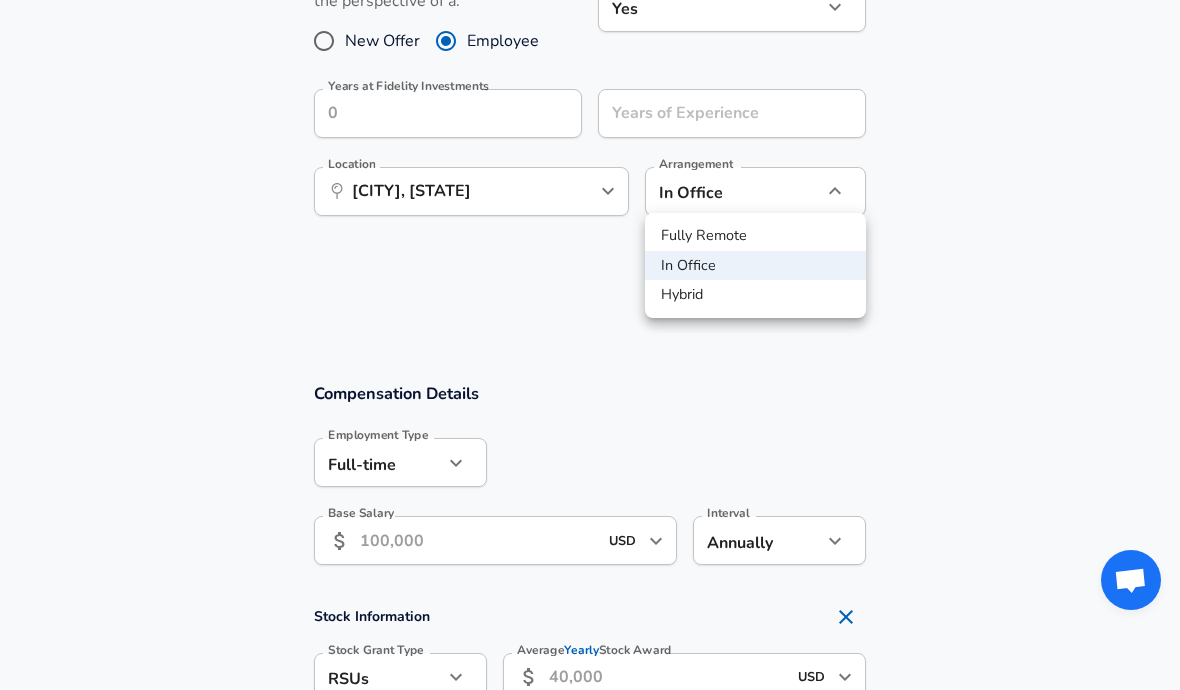 click on "Hybrid" at bounding box center [755, 295] 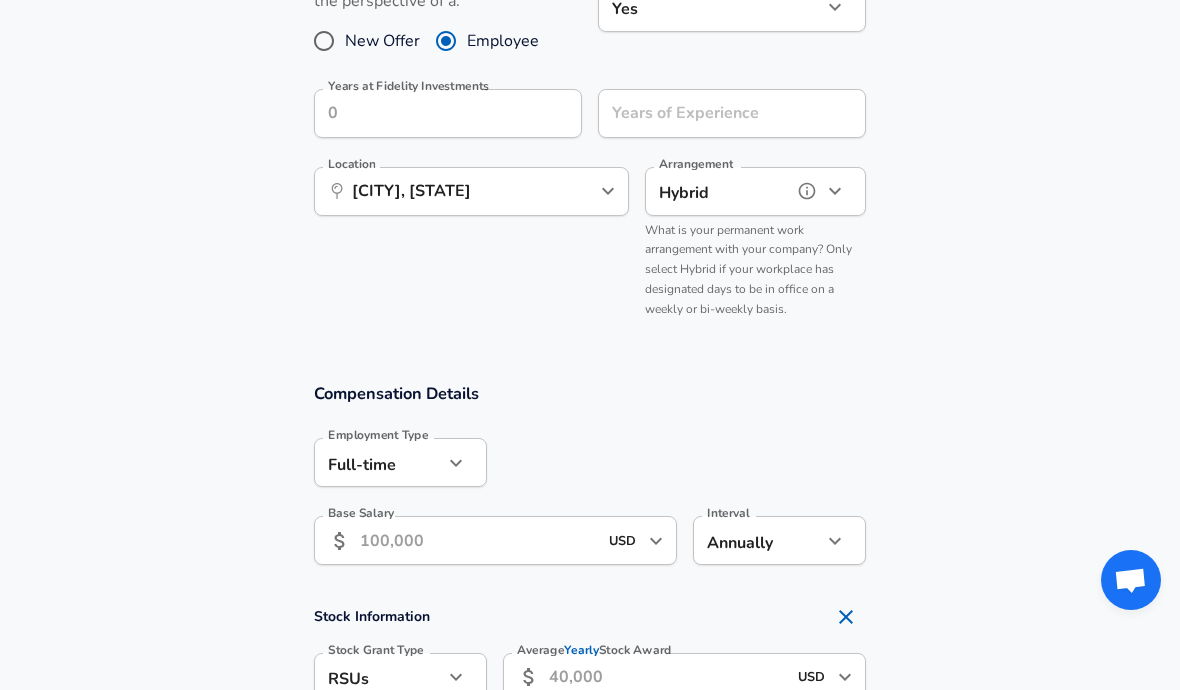 type on "hybrid" 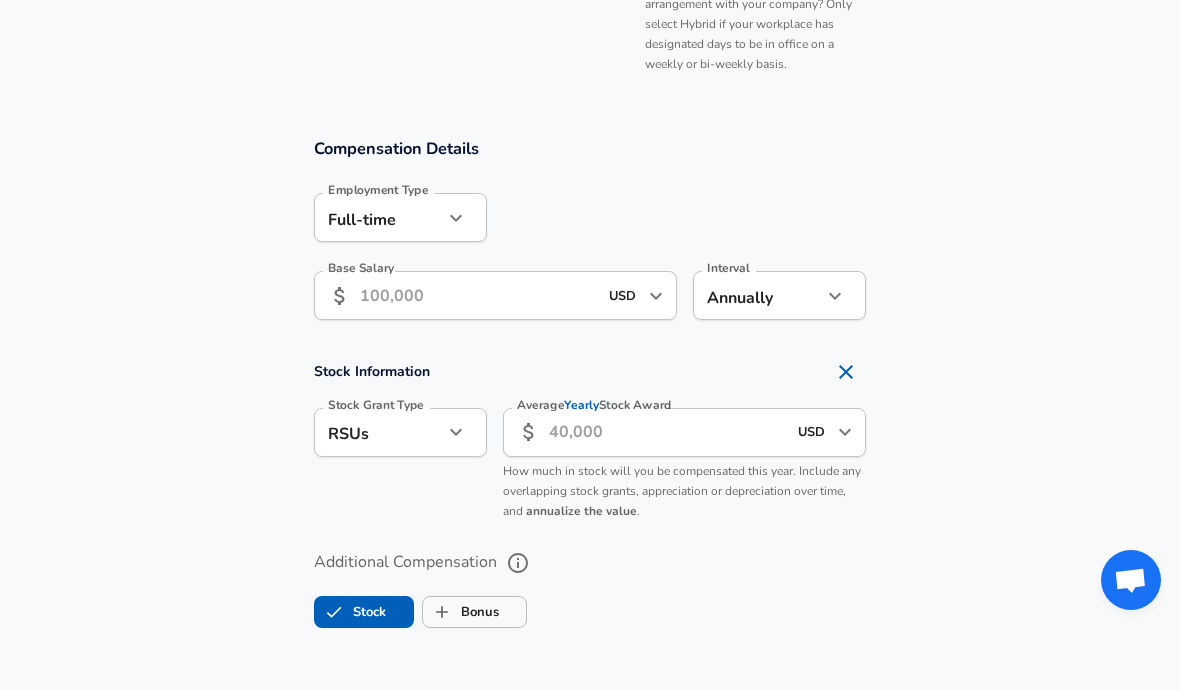 scroll, scrollTop: 1197, scrollLeft: 0, axis: vertical 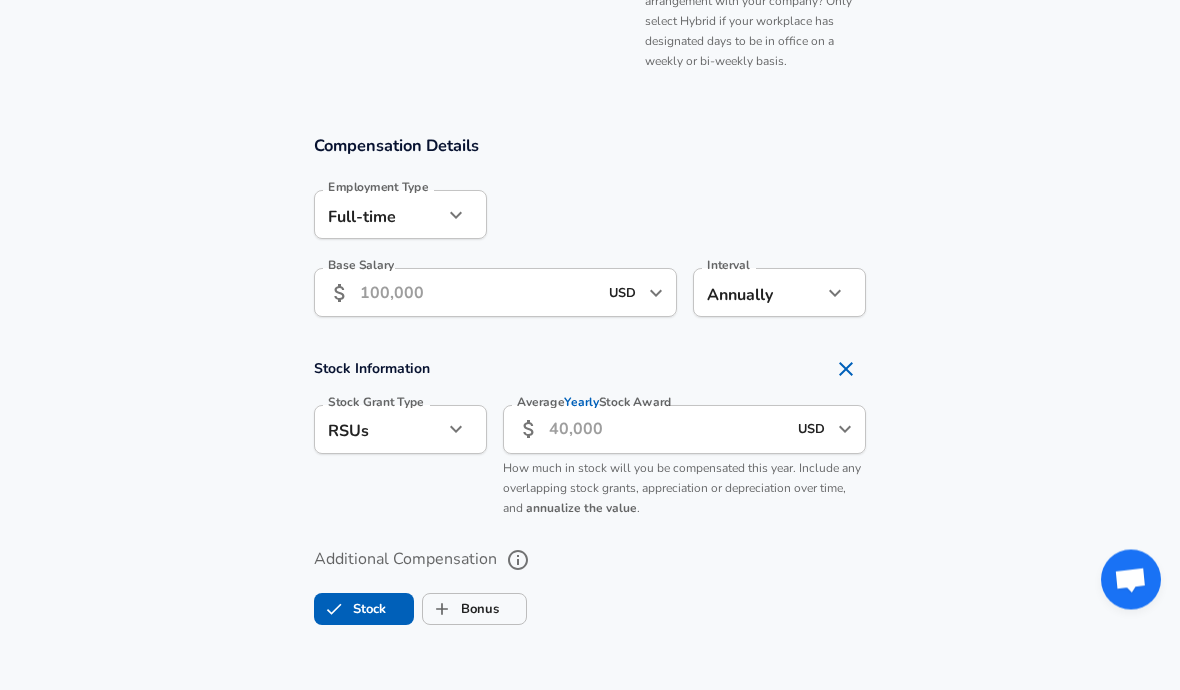 click on "Base Salary" at bounding box center (478, 293) 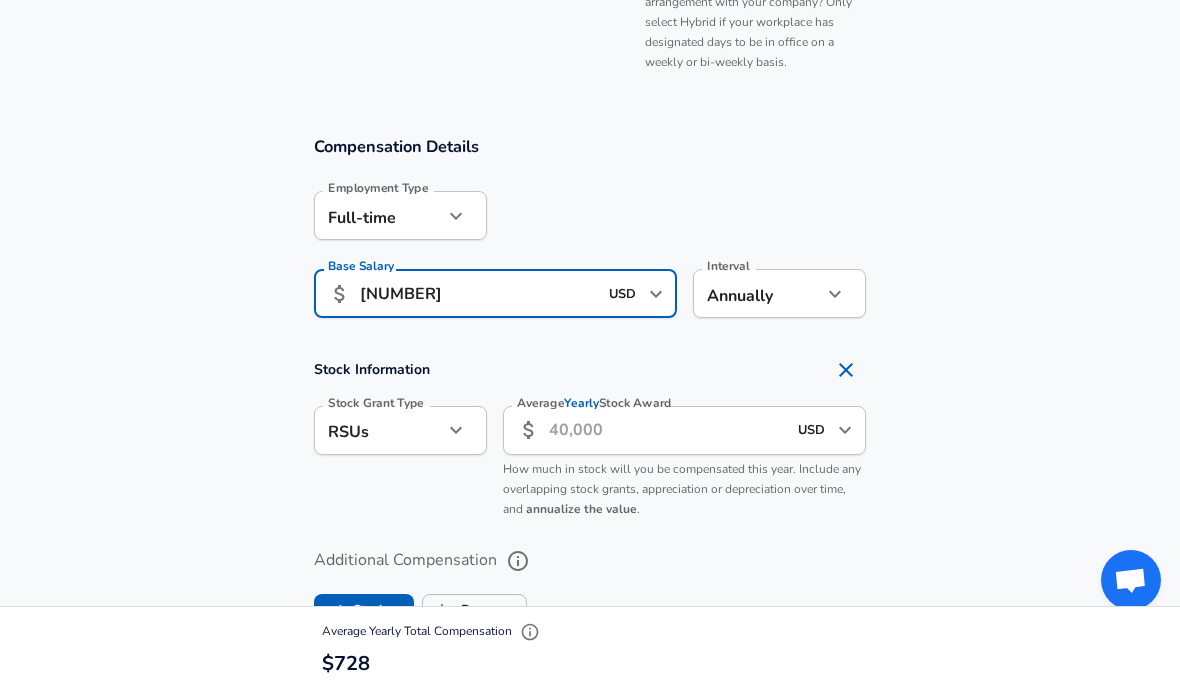 type on "[NUMBER]" 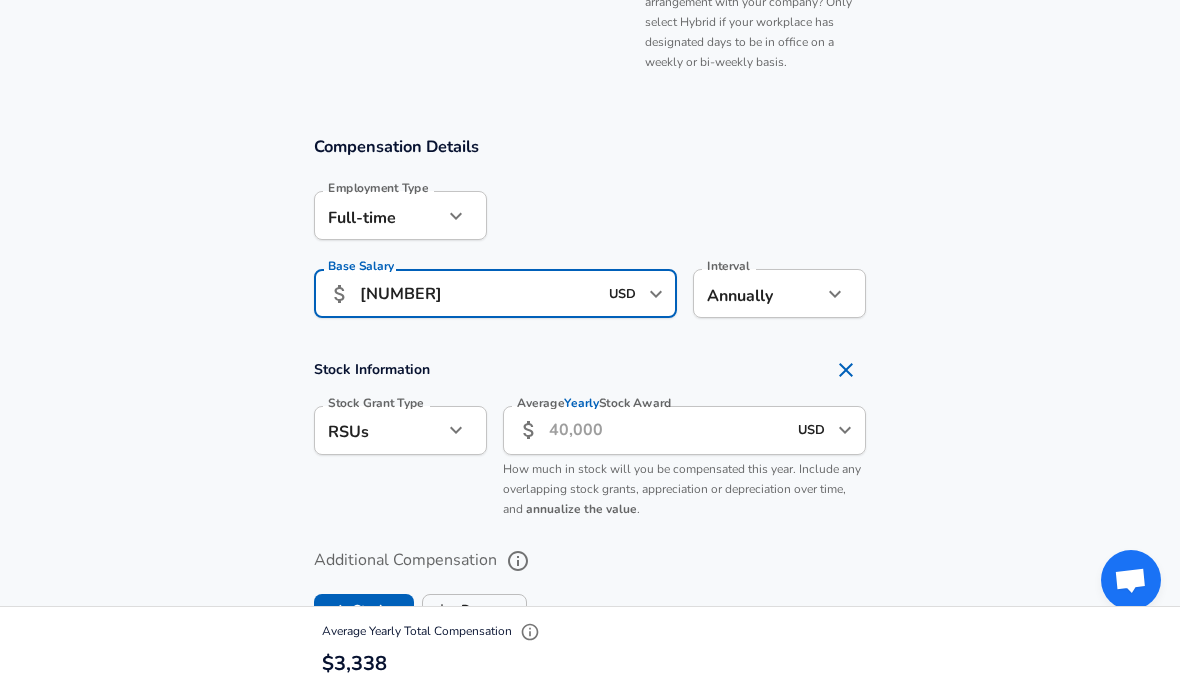 click on "Base Salary ​ [NUMBER] USD ​ Base Salary Interval Annually yearly Interval" at bounding box center [590, 233] 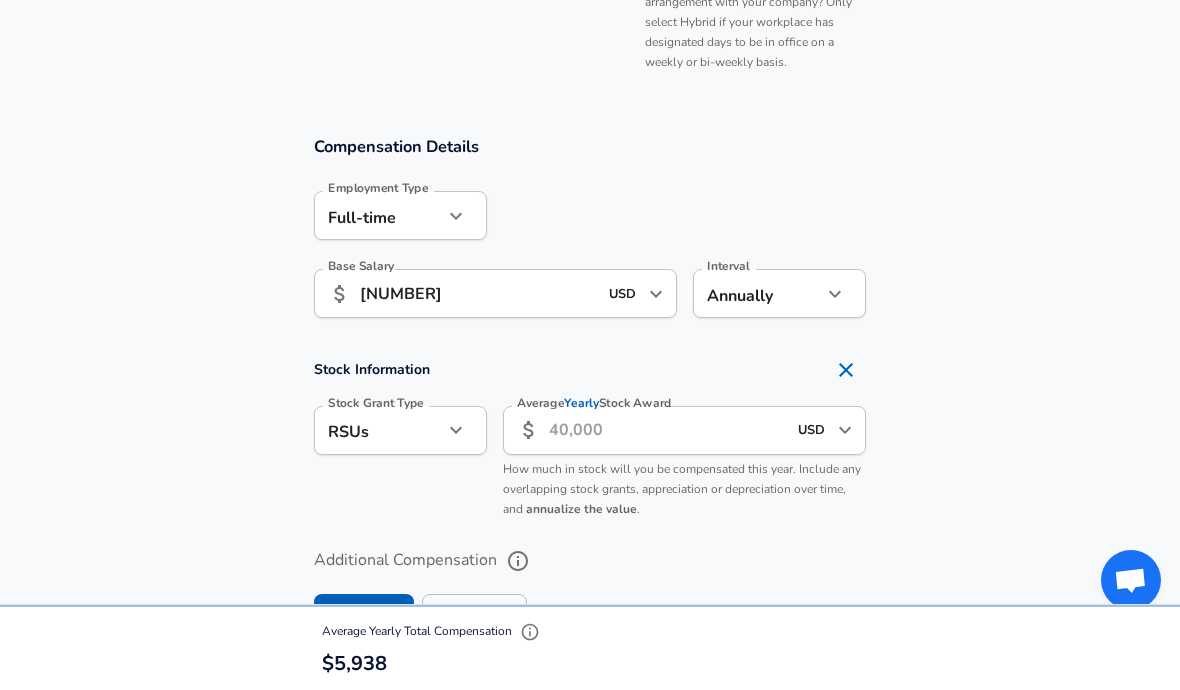 scroll, scrollTop: 1198, scrollLeft: 0, axis: vertical 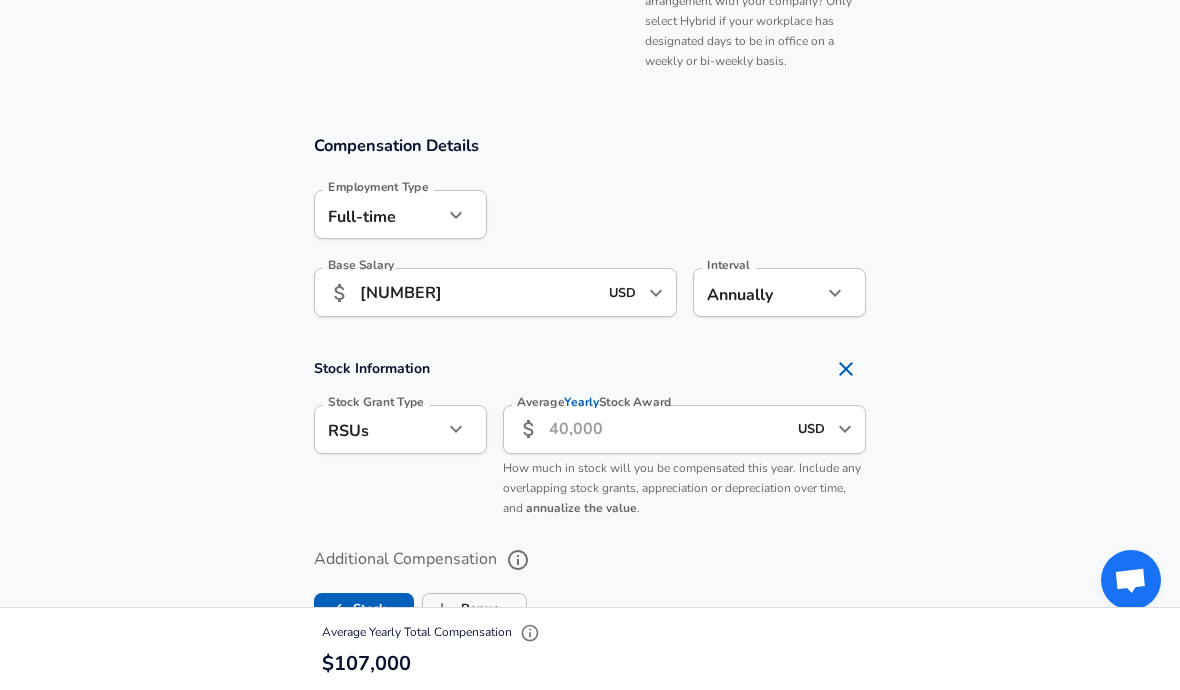 click on "Stock" at bounding box center (334, 609) 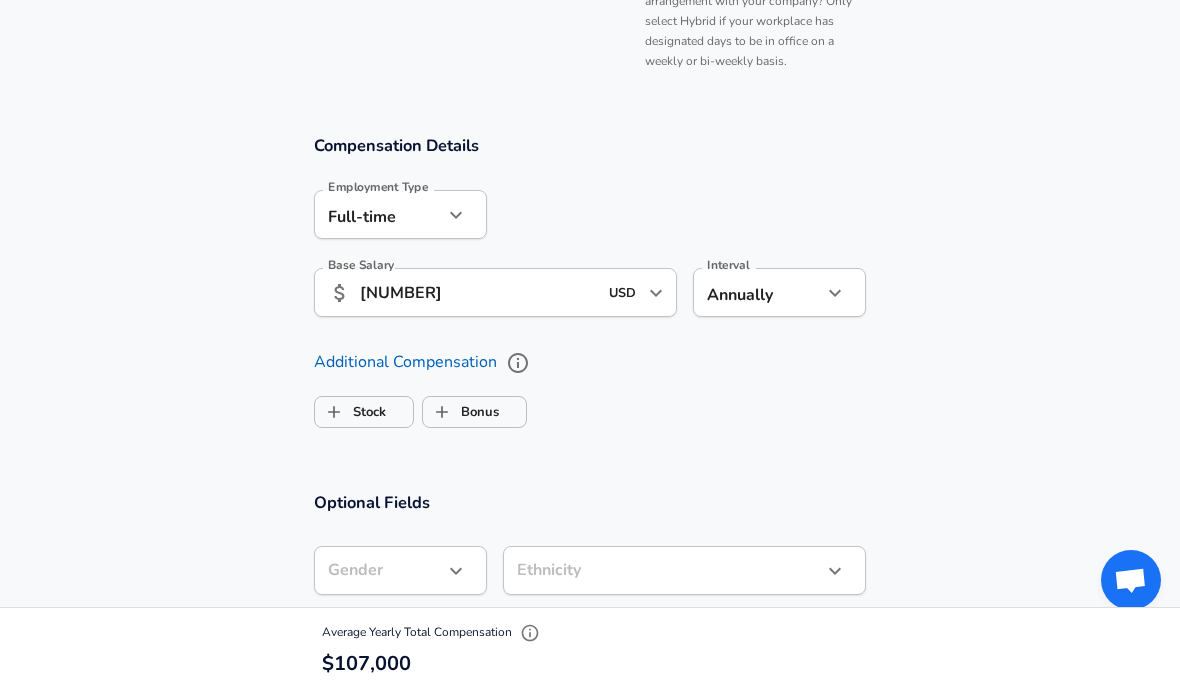 checkbox on "false" 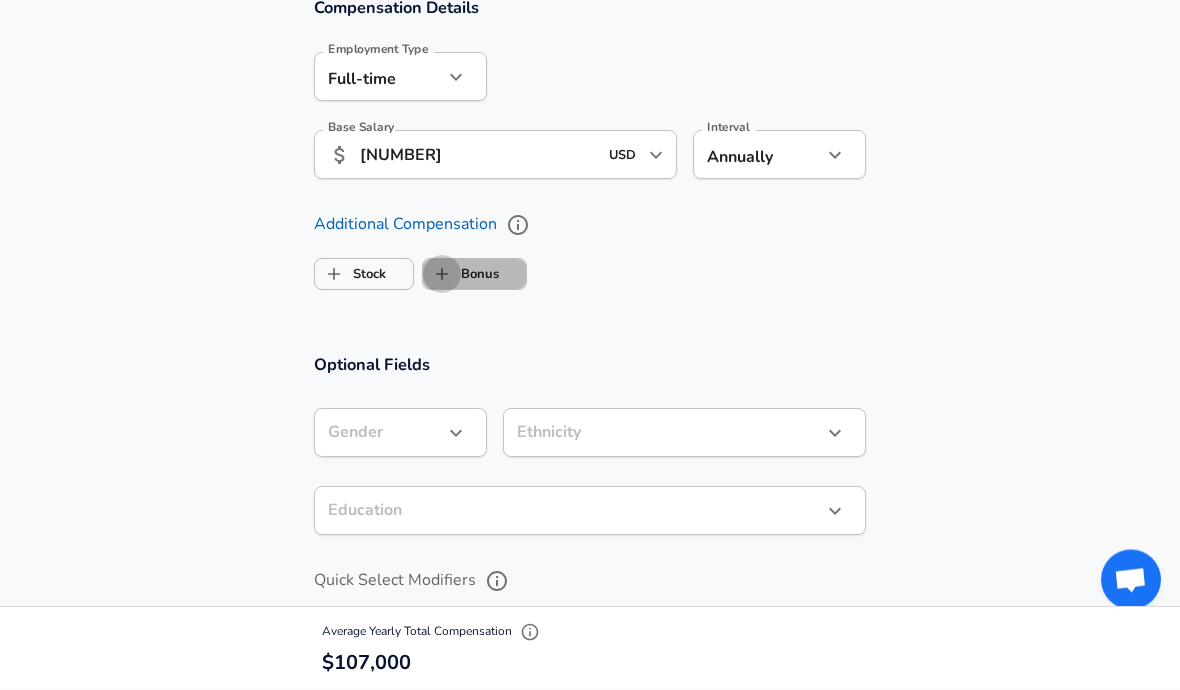 click on "Bonus" at bounding box center [442, 275] 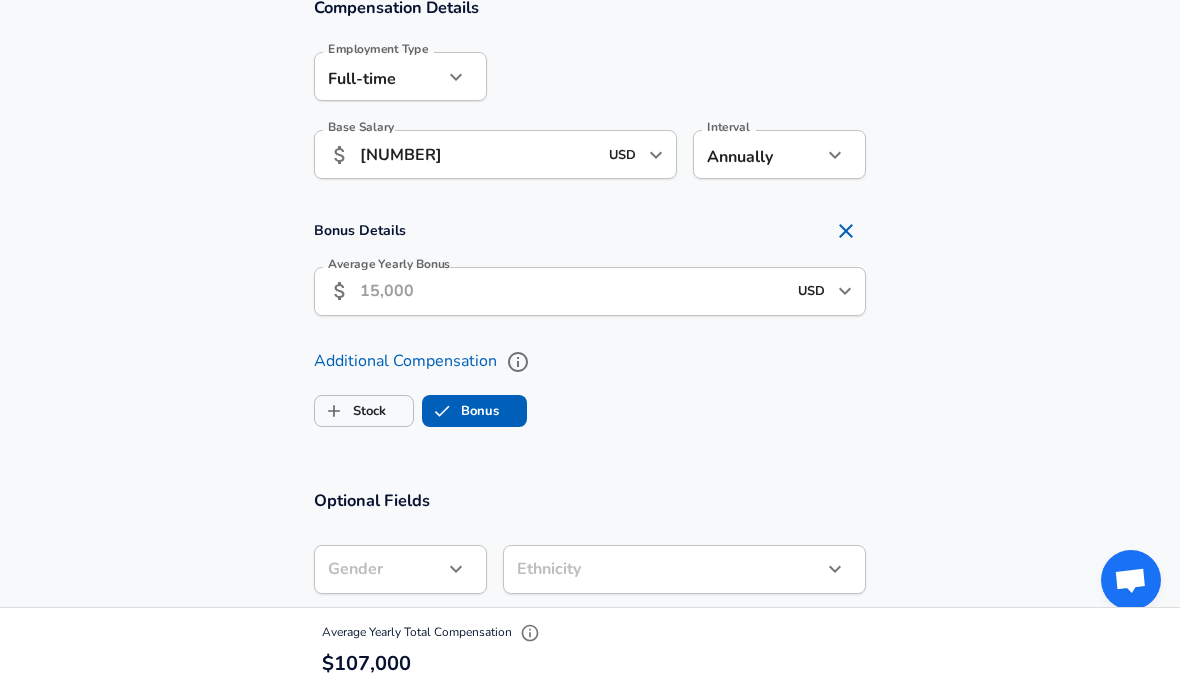 checkbox on "true" 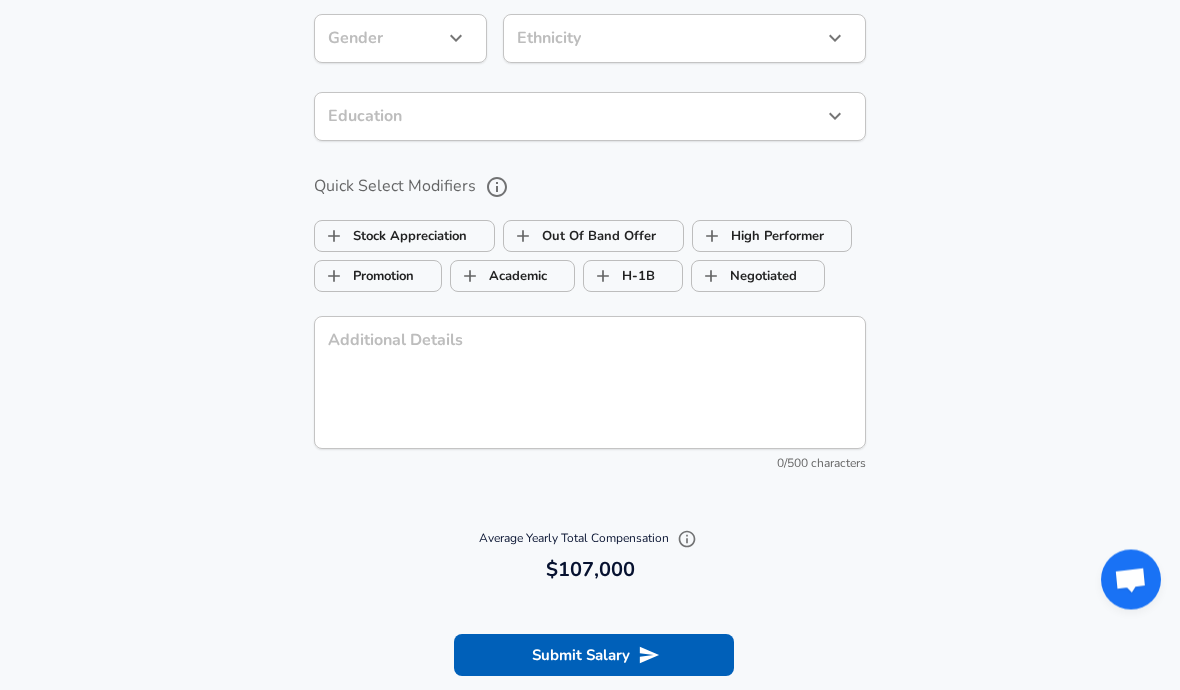scroll, scrollTop: 1870, scrollLeft: 0, axis: vertical 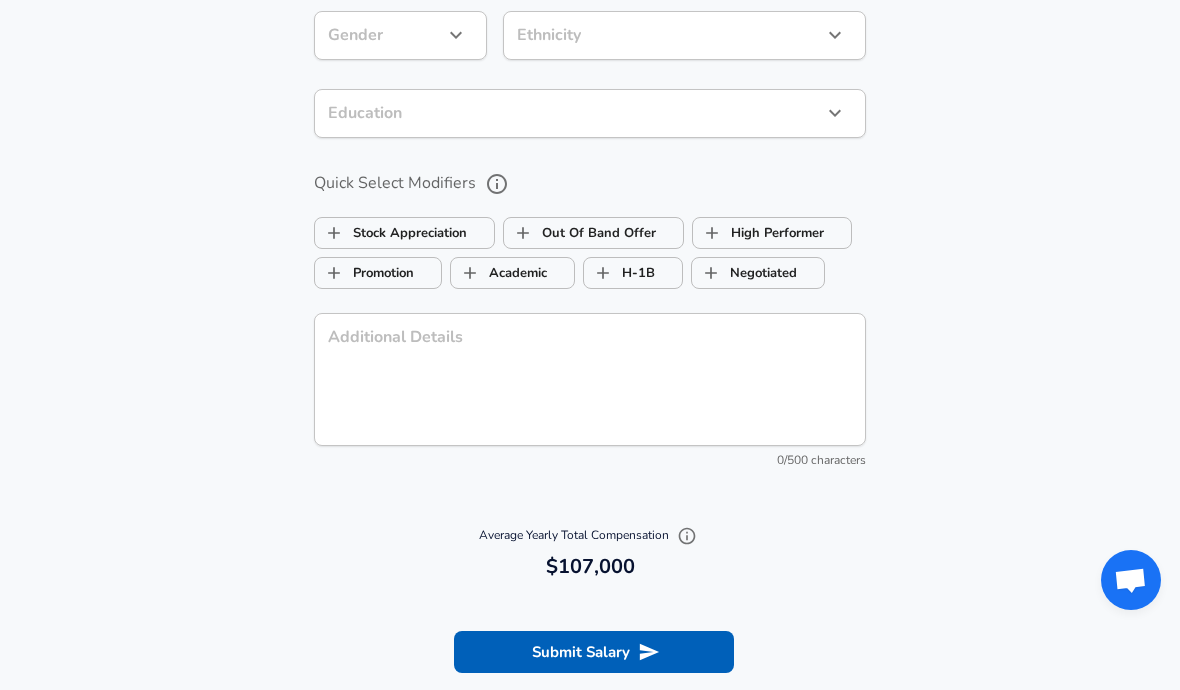 click on "Submit Salary" at bounding box center [594, 652] 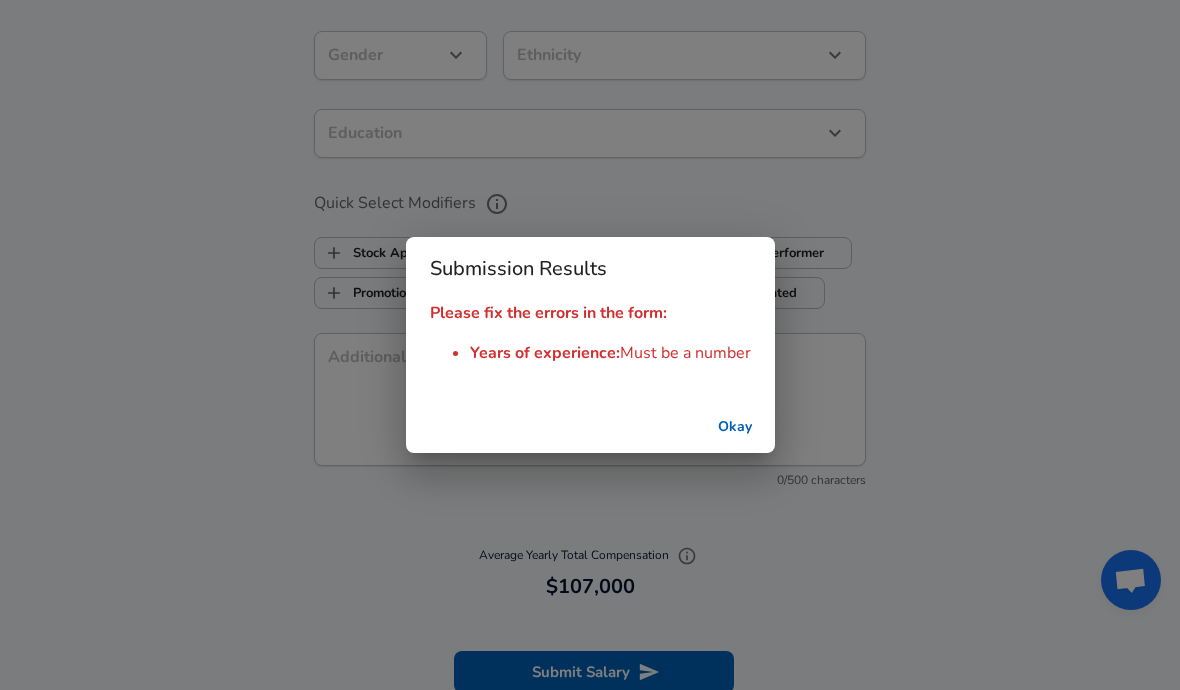click on "Okay" at bounding box center (735, 427) 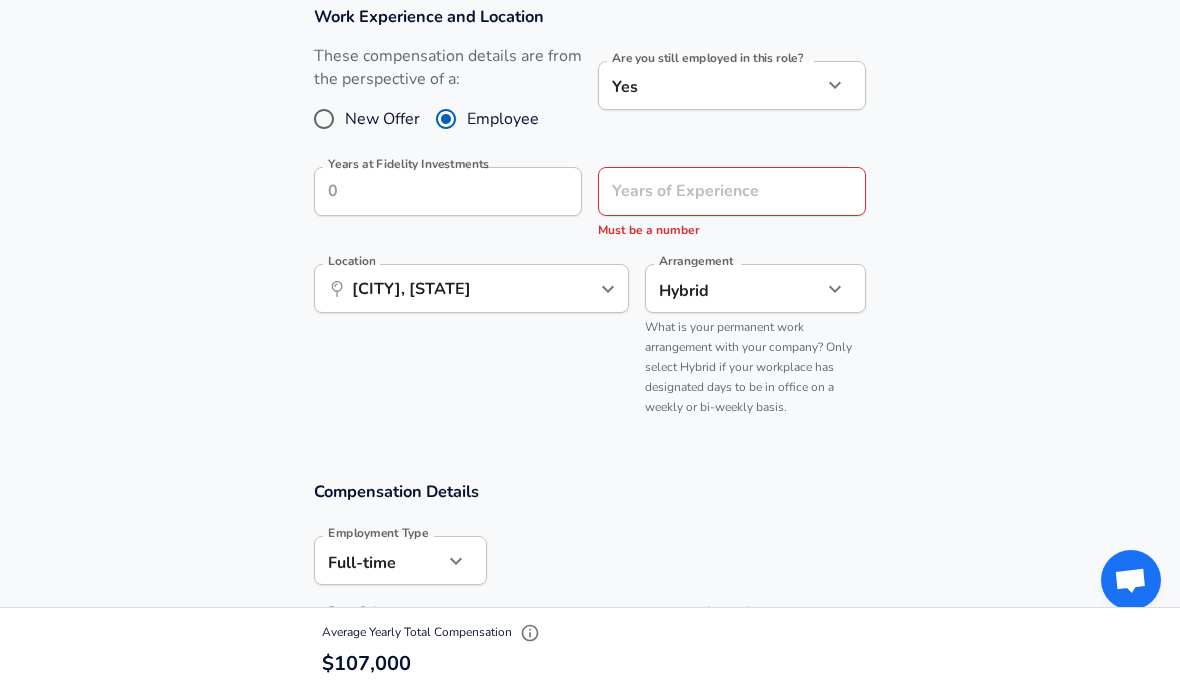 scroll, scrollTop: 829, scrollLeft: 0, axis: vertical 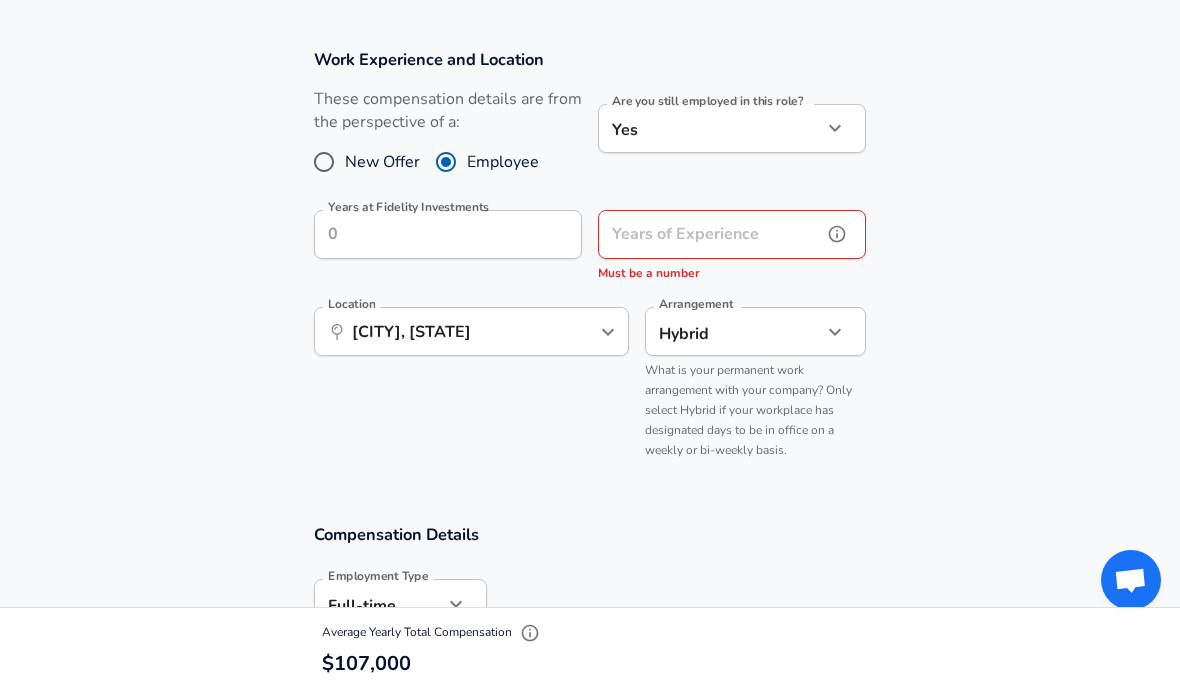 click on "Years of Experience" at bounding box center [710, 234] 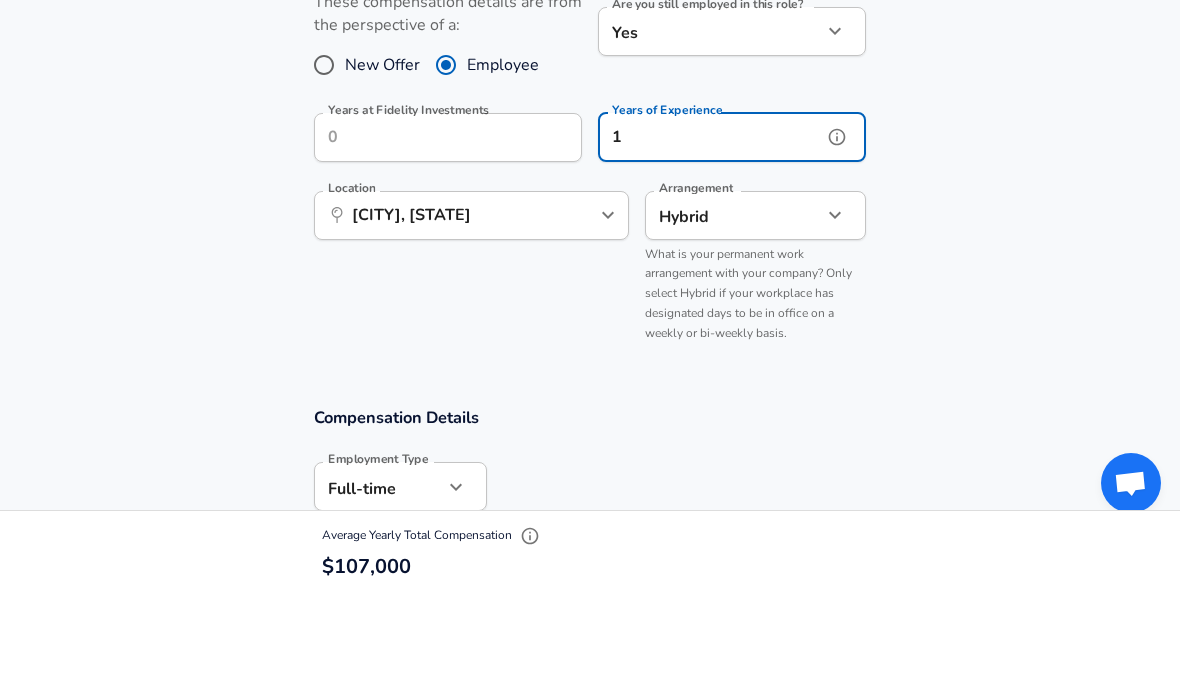 type on "1" 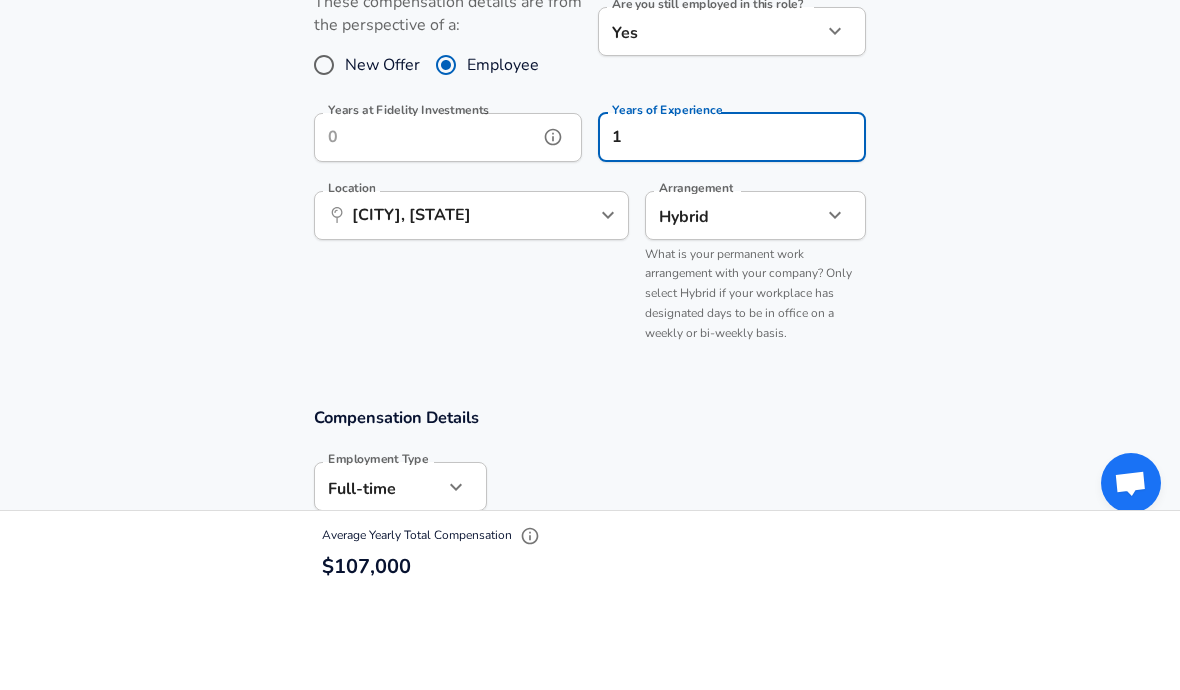 click on "Years at Fidelity Investments" at bounding box center (426, 234) 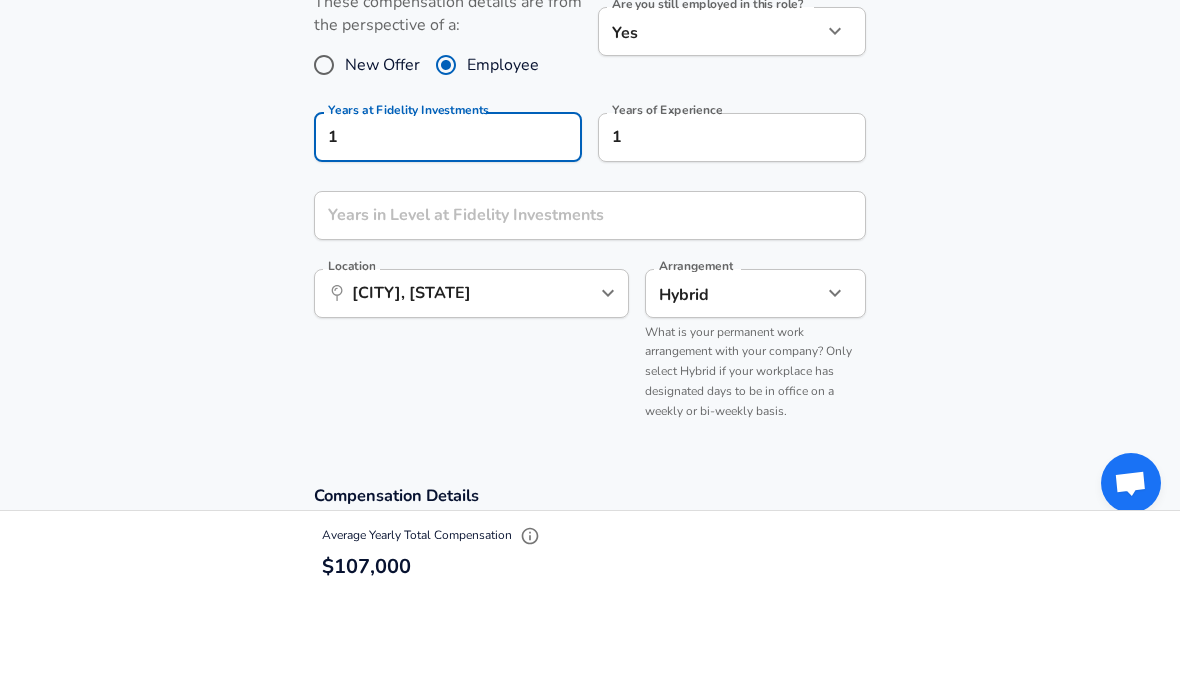 scroll, scrollTop: 926, scrollLeft: 0, axis: vertical 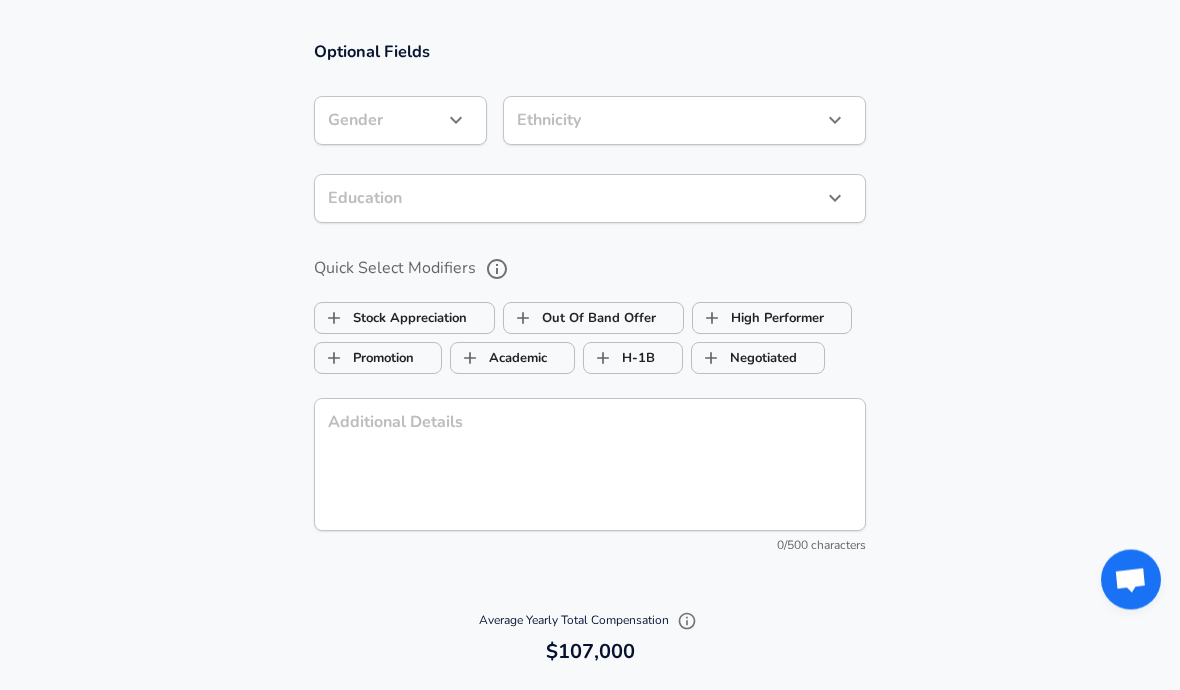type on "1" 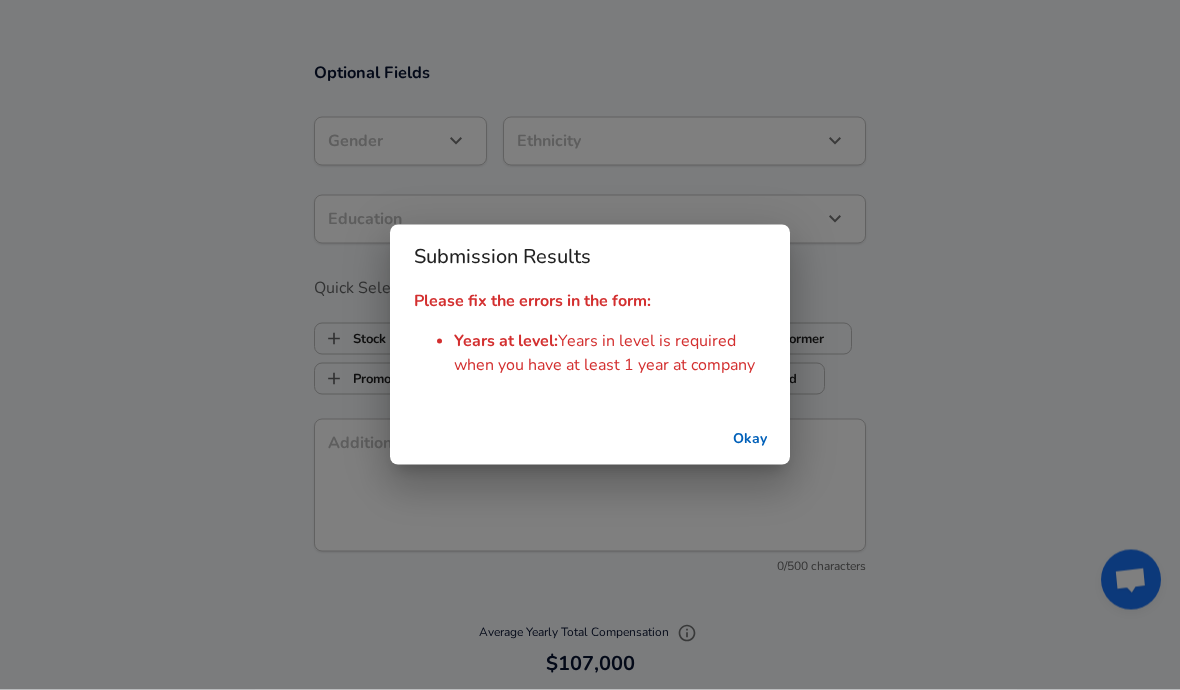 scroll, scrollTop: 1863, scrollLeft: 0, axis: vertical 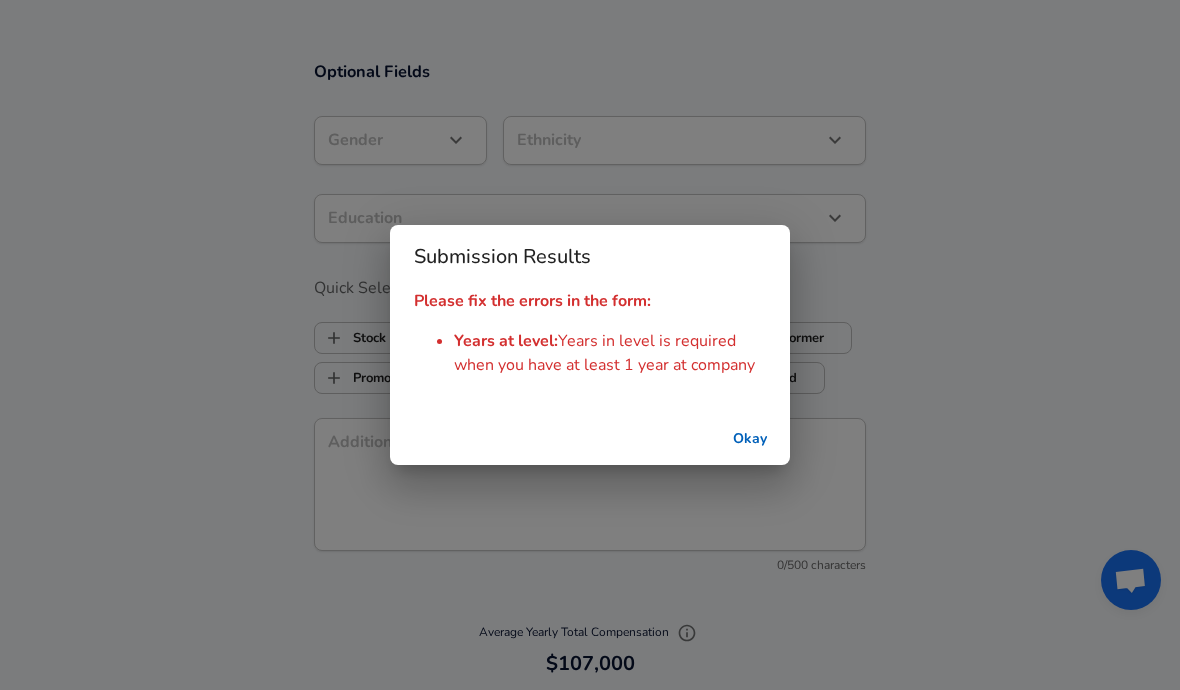 click on "Okay" at bounding box center (750, 439) 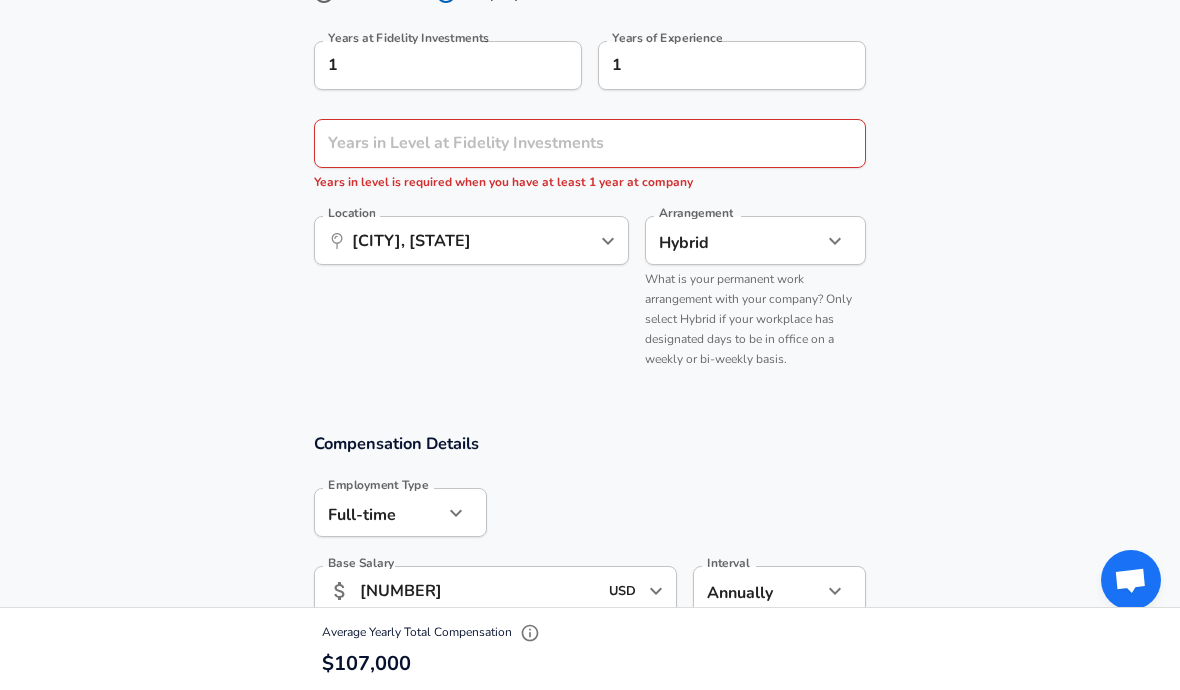scroll, scrollTop: 996, scrollLeft: 0, axis: vertical 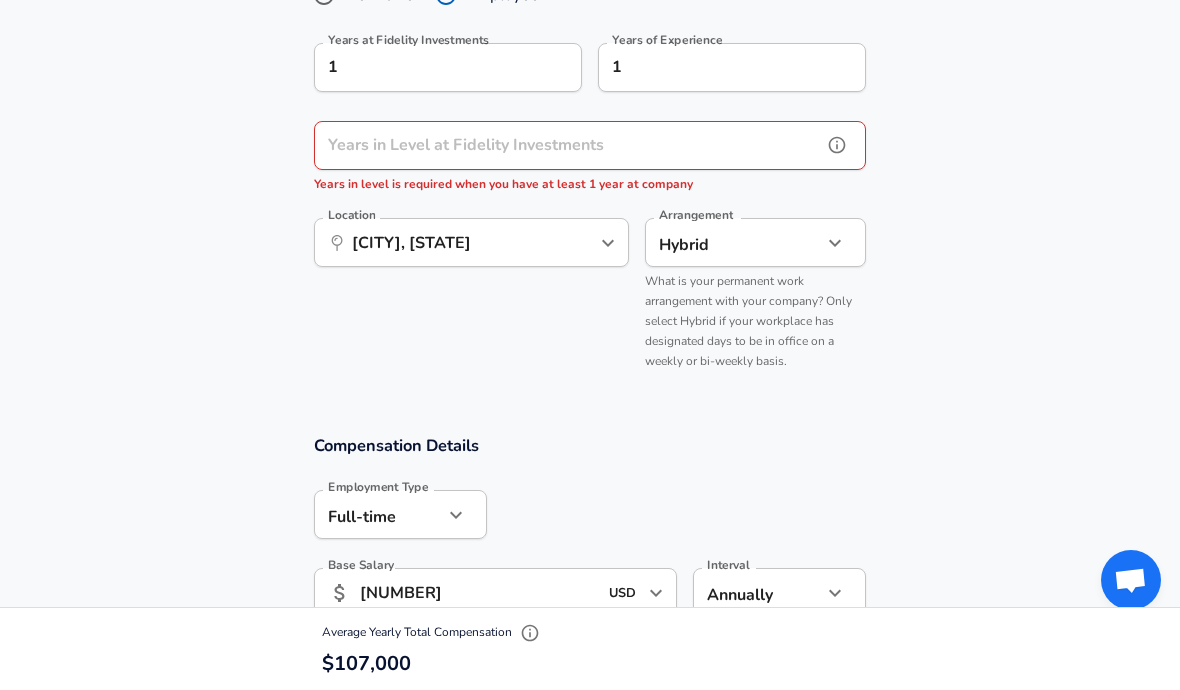 click on "Years in Level at Fidelity Investments" at bounding box center (568, 145) 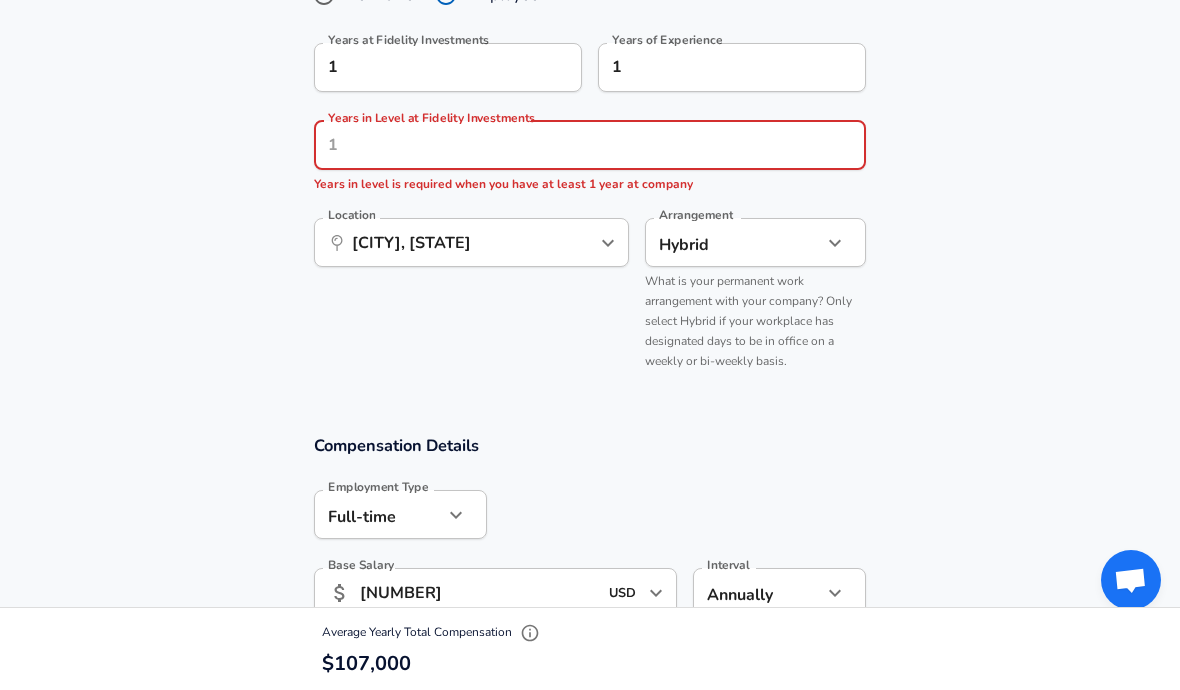 click on "Years in level is required when you have at least 1 year at company" at bounding box center (503, 184) 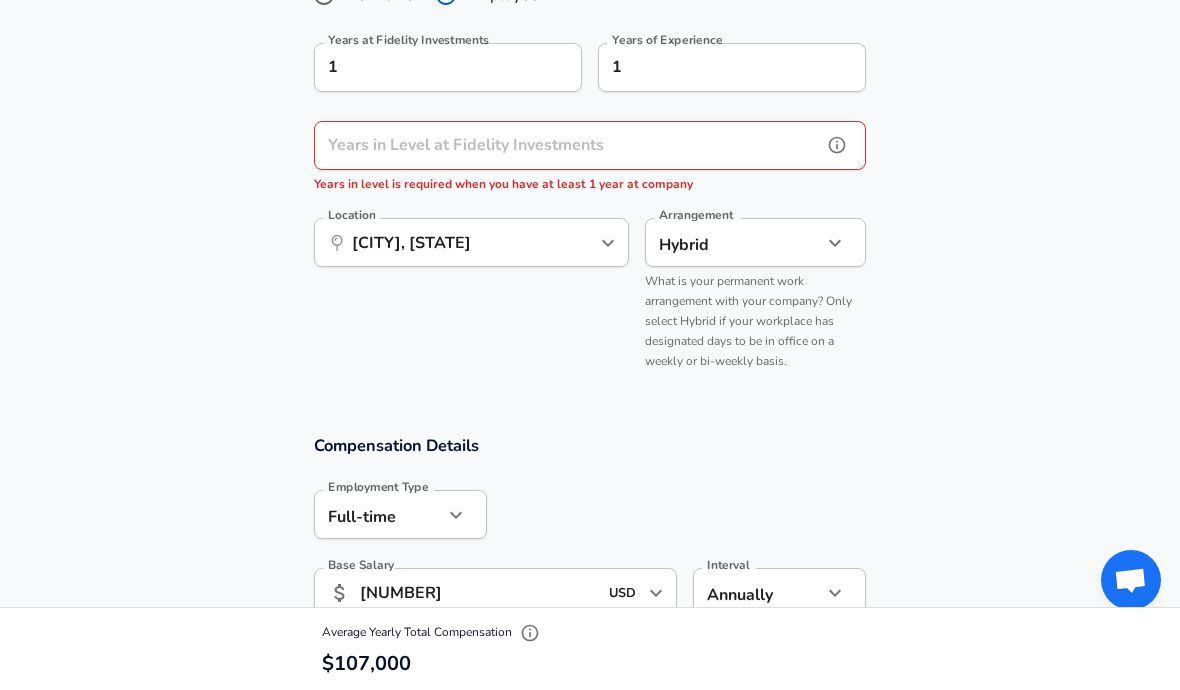 click on "Years in Level at Fidelity Investments" at bounding box center (568, 145) 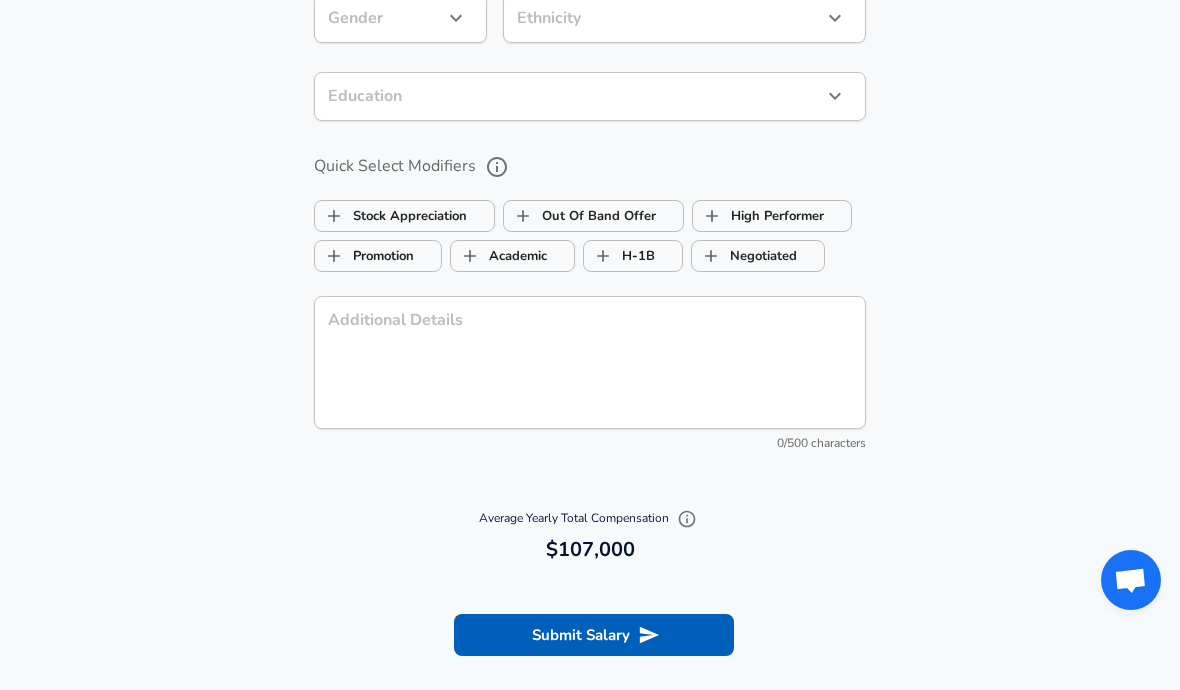scroll, scrollTop: 1980, scrollLeft: 0, axis: vertical 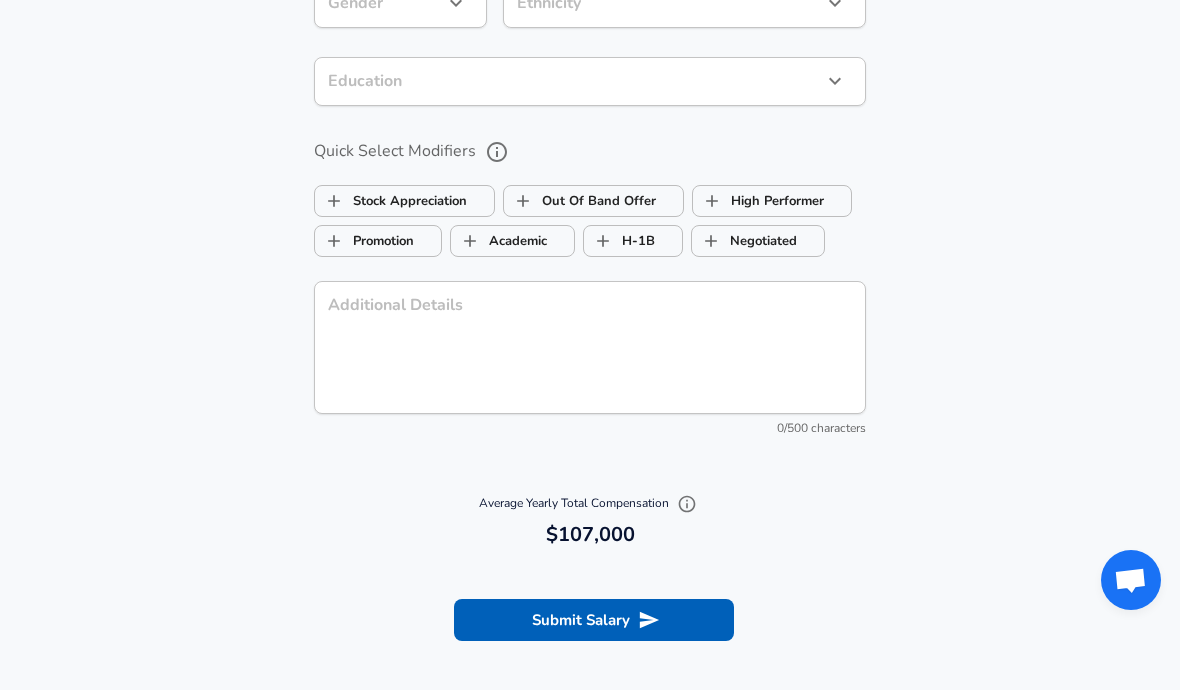type on "1" 